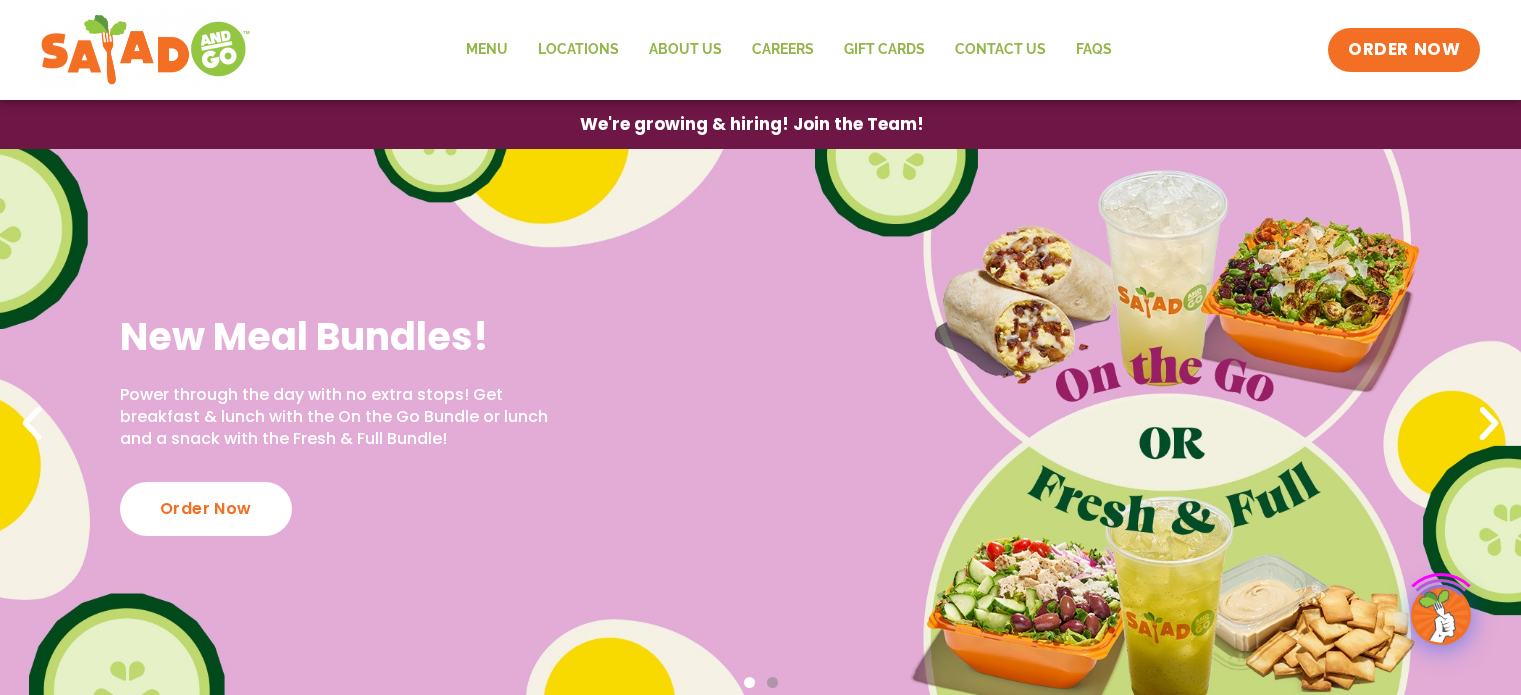 scroll, scrollTop: 0, scrollLeft: 0, axis: both 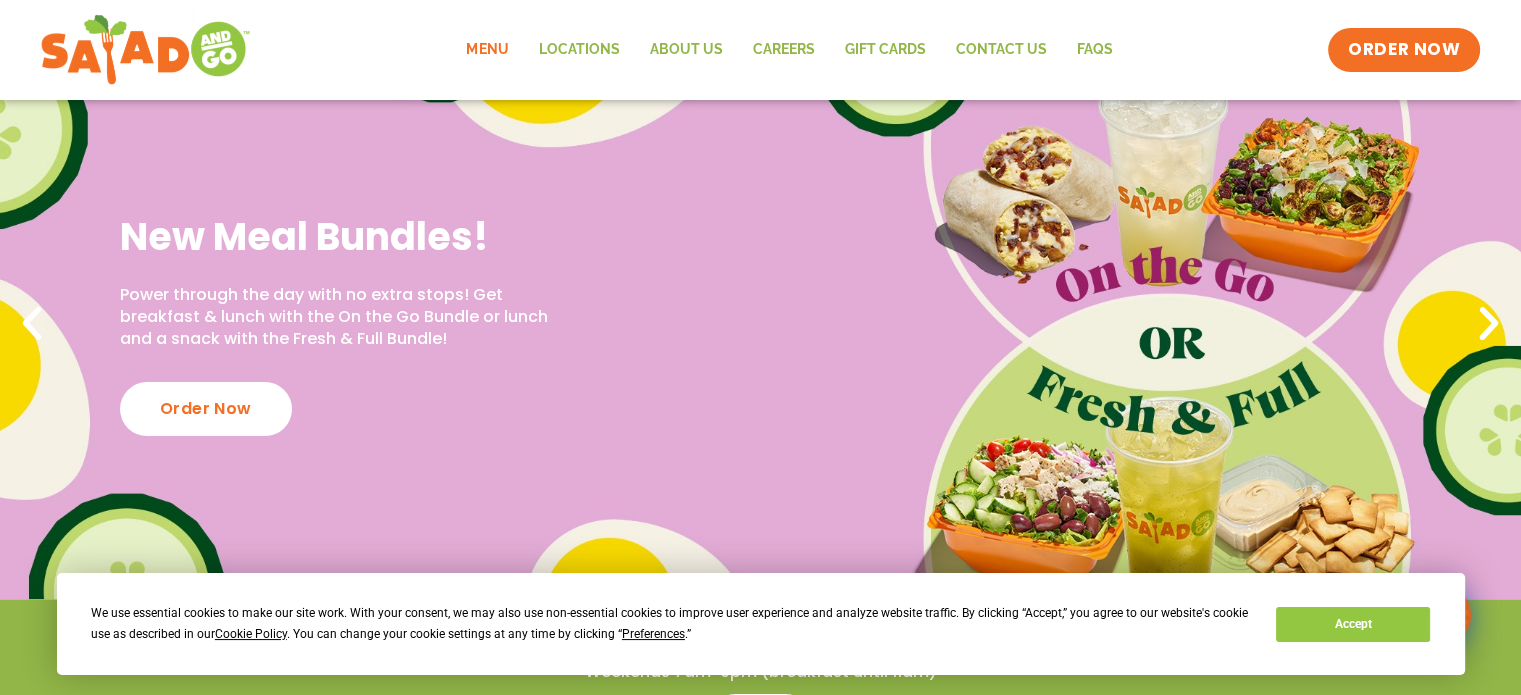 click on "Menu" 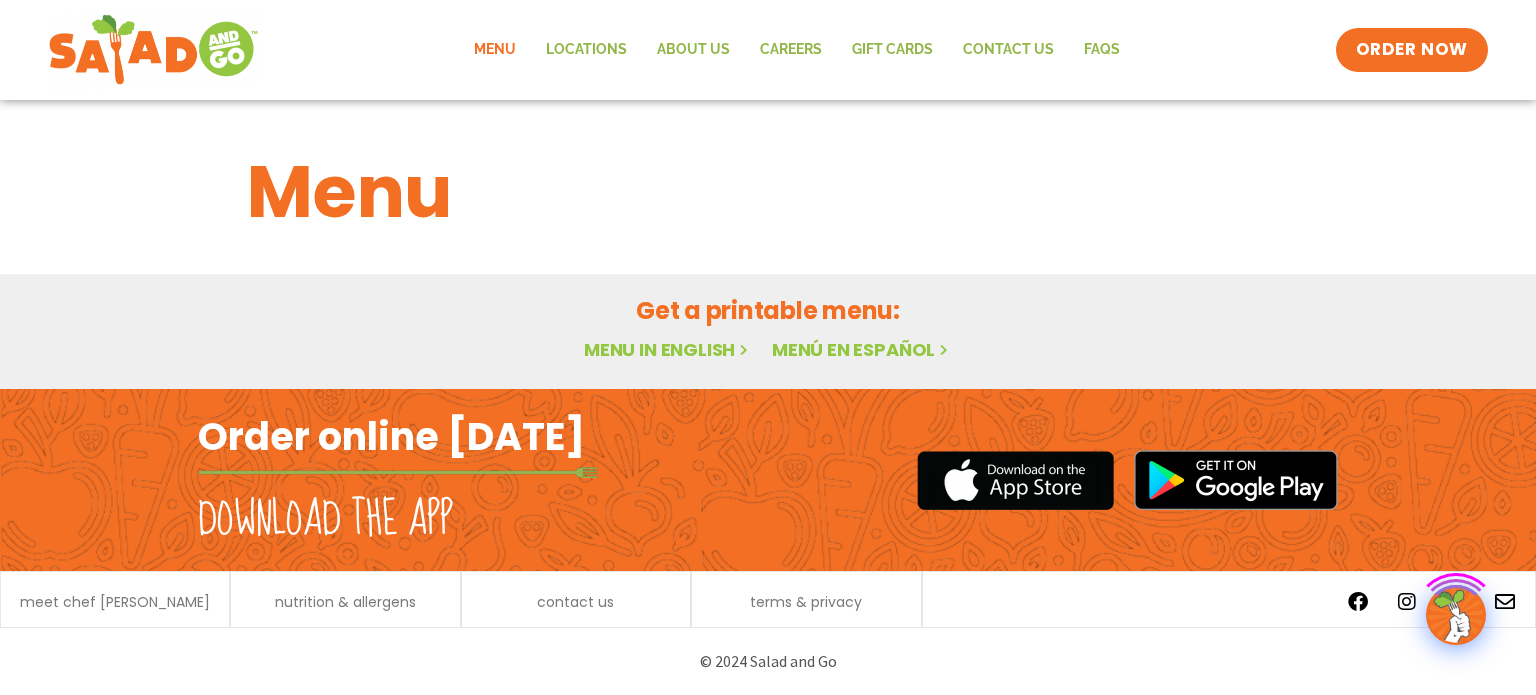 scroll, scrollTop: 0, scrollLeft: 0, axis: both 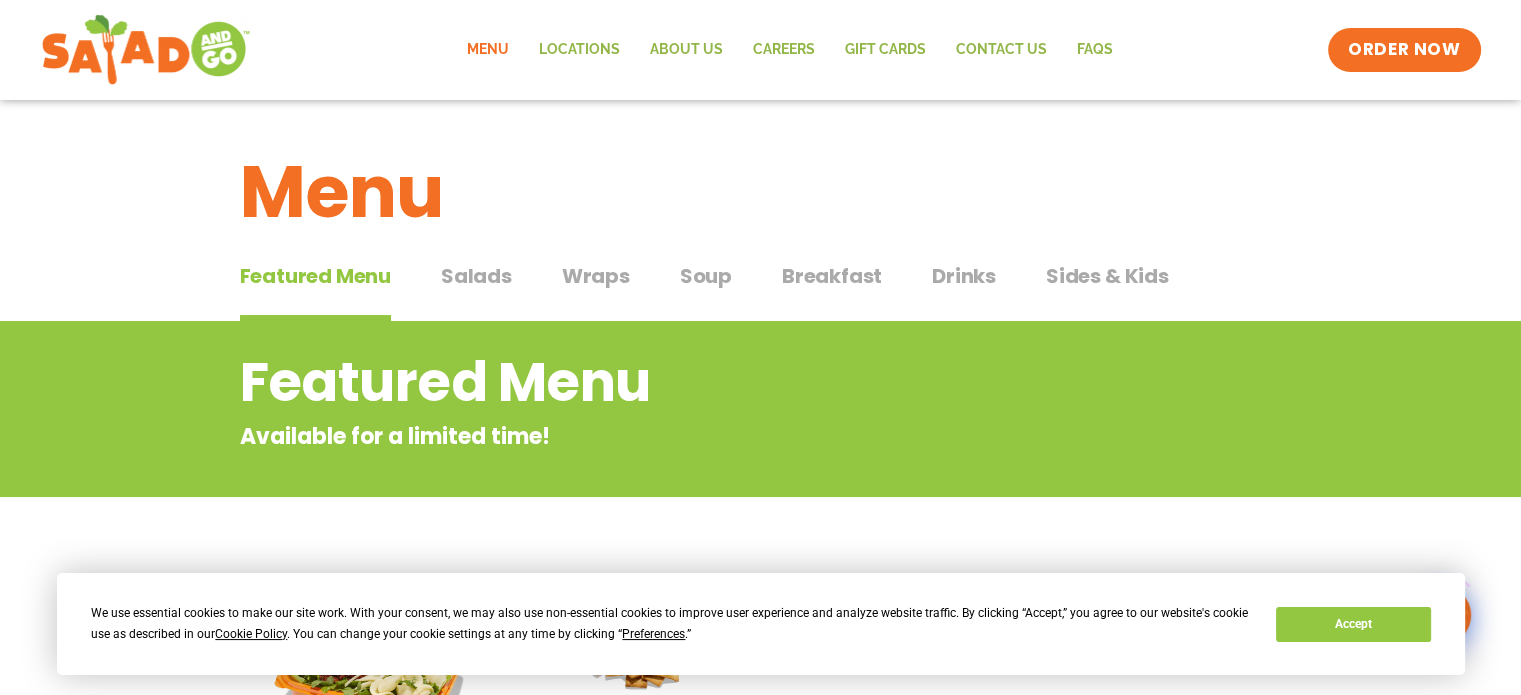 click on "Featured Menu Available for a limited time!" at bounding box center [760, 409] 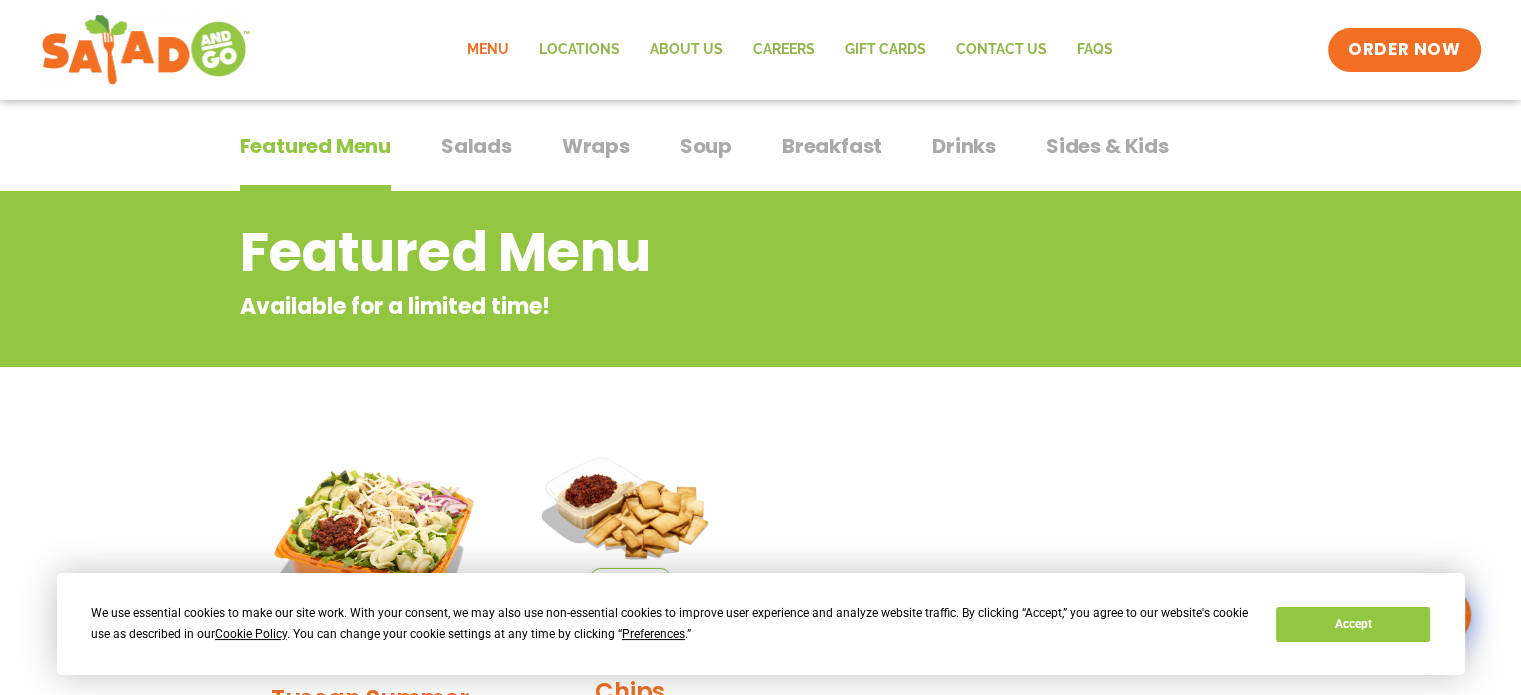 scroll, scrollTop: 48, scrollLeft: 0, axis: vertical 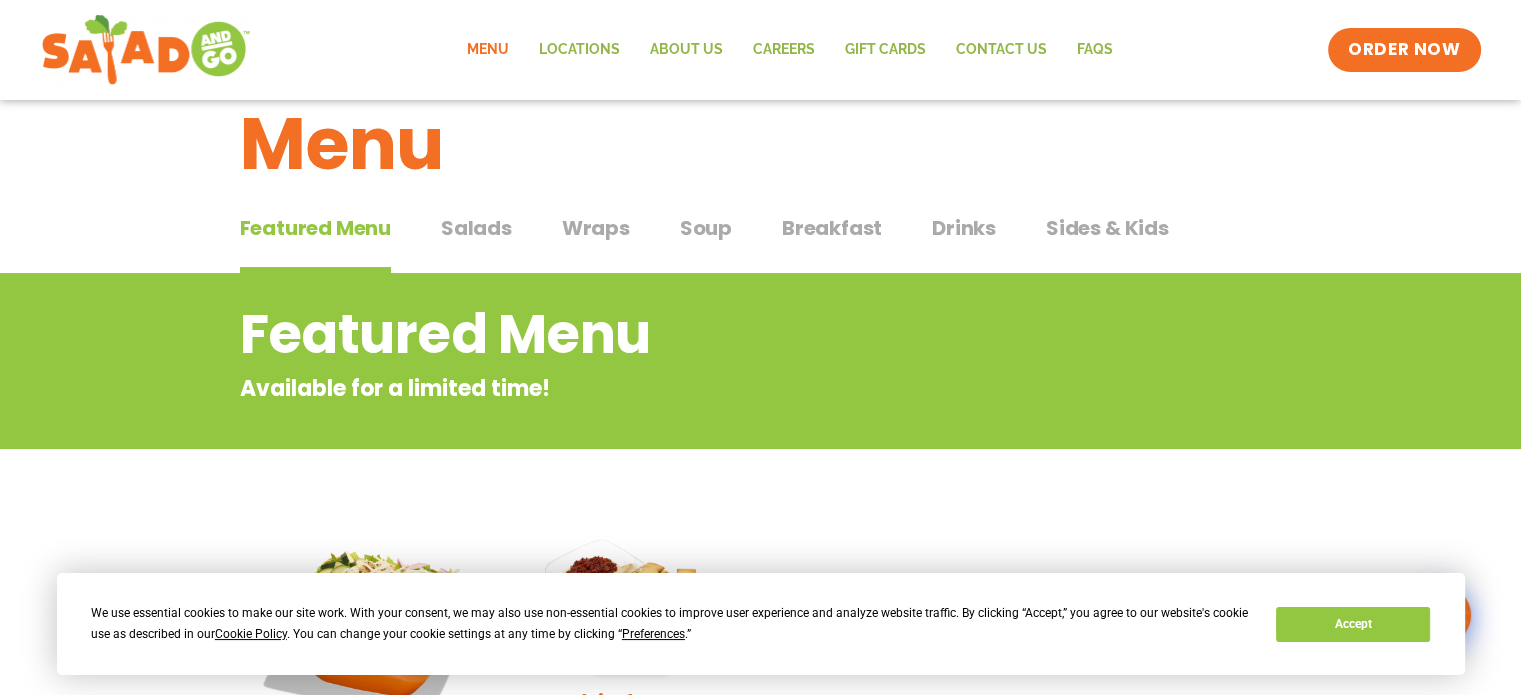 click on "Breakfast" at bounding box center [832, 228] 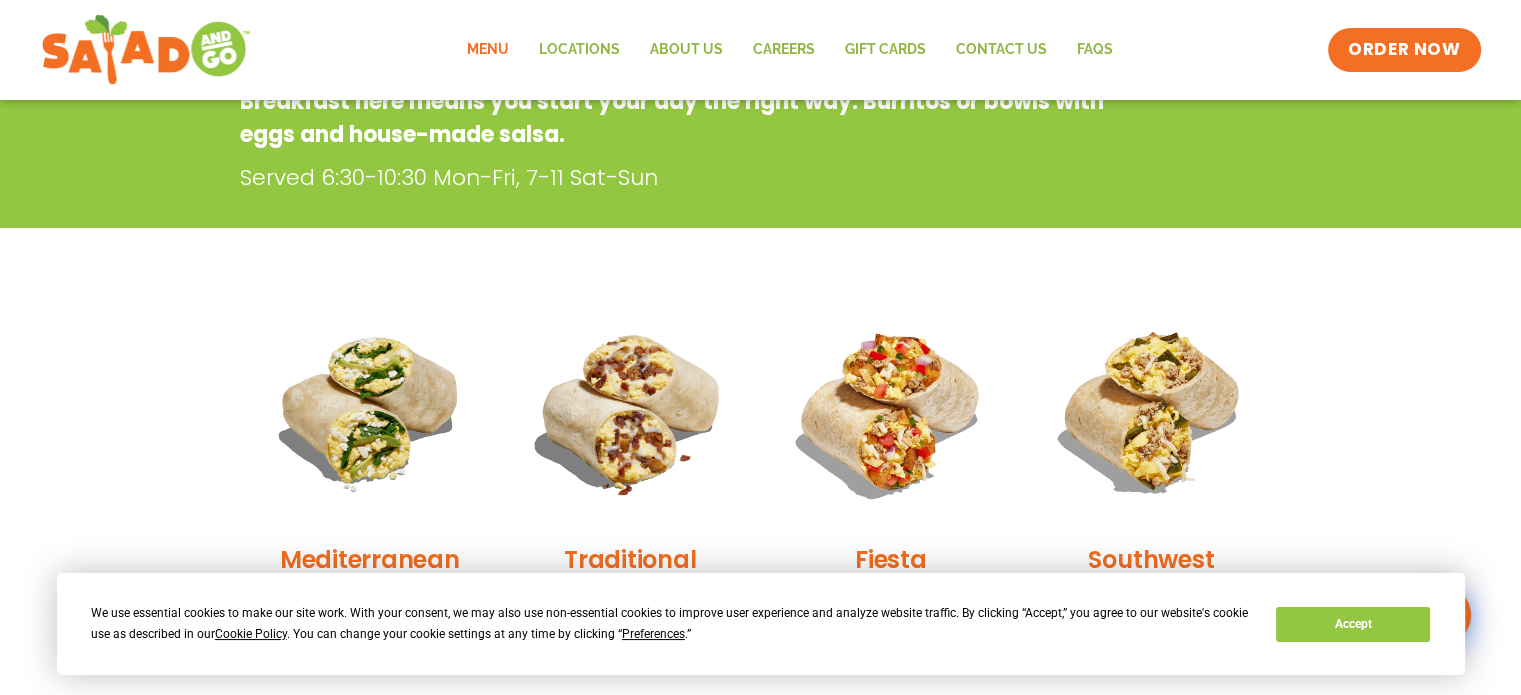 scroll, scrollTop: 300, scrollLeft: 0, axis: vertical 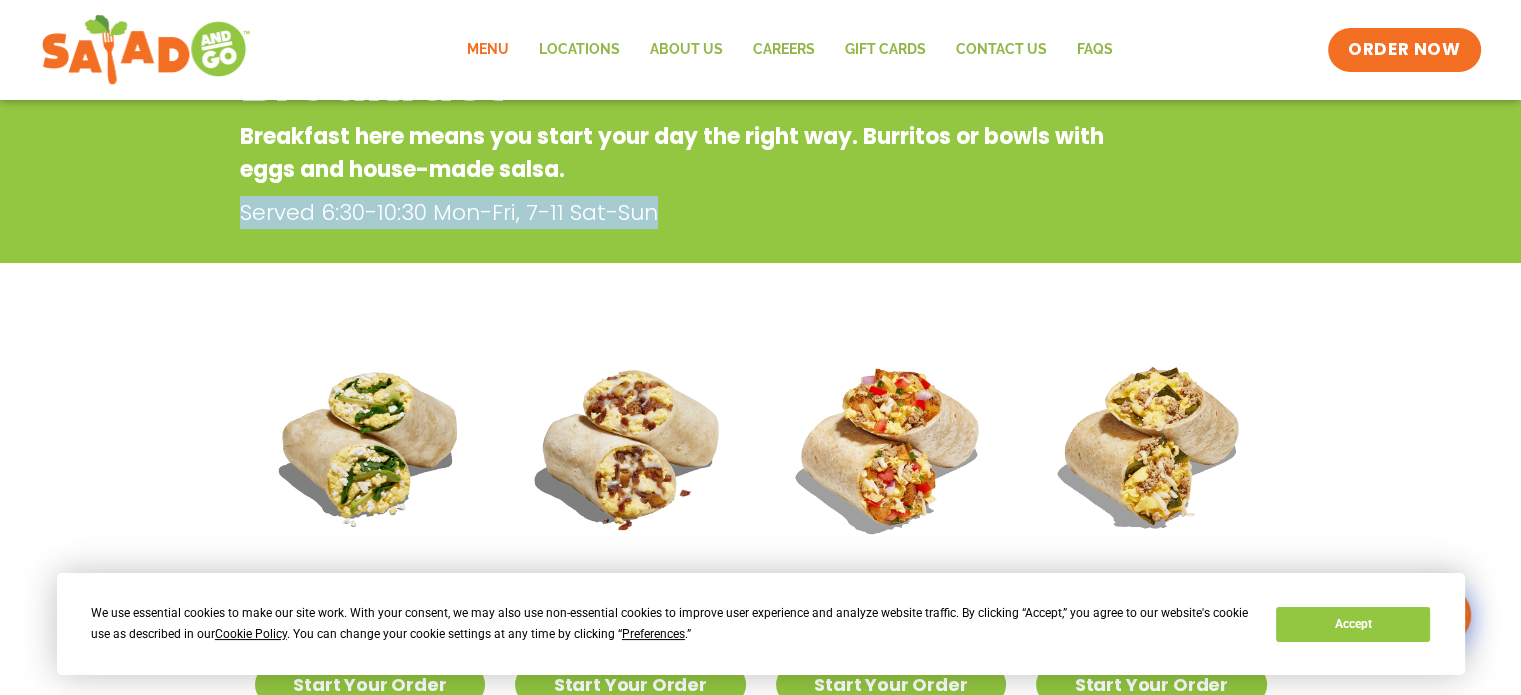 drag, startPoint x: 684, startPoint y: 215, endPoint x: 152, endPoint y: 211, distance: 532.015 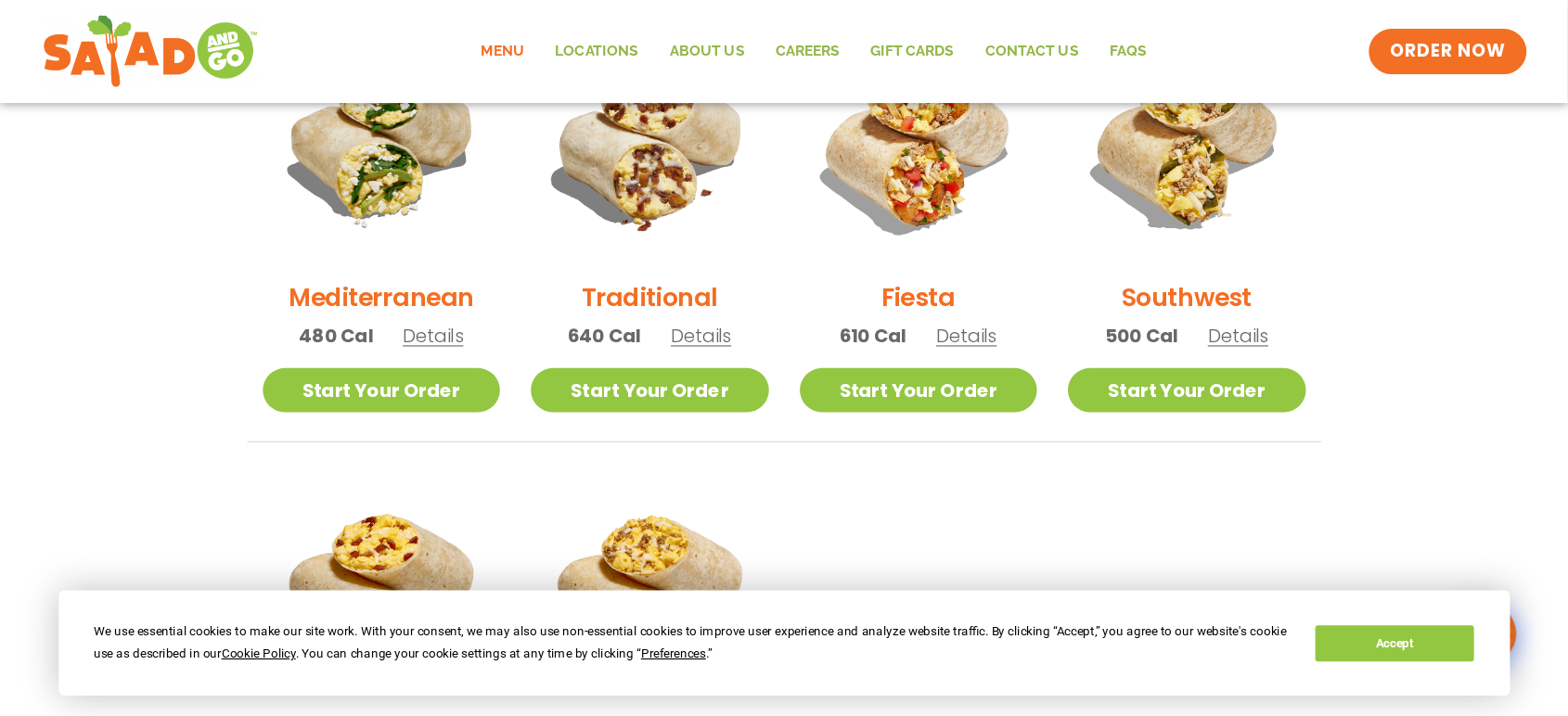 scroll, scrollTop: 742, scrollLeft: 0, axis: vertical 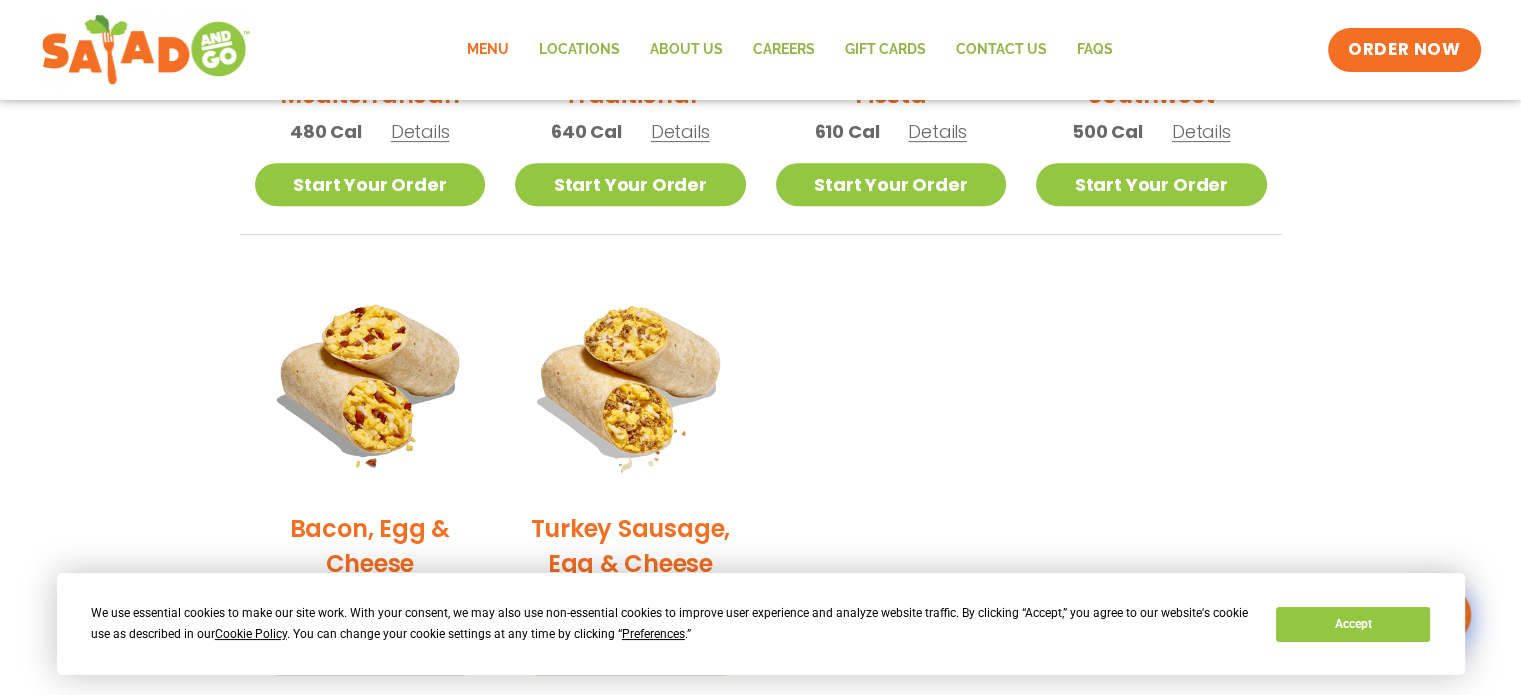 click on "Mediterranean   480 Cal   Details   Start Your Order           Start Your Order Mediterranean Breakfast Burrito  480 Cal  Served 6:30-10:30 Mon-Fri, 7-11 Sat-Sun   Start Your Order Eggs, spinach, avocado and feta cheese in a flour tortilla with house-made salsa on the side. Paired with Salsa Verde (15 Cal) or Traditional Salsa (10 Cal) Nutrition   Download Nutrition & Allergens We are not an allergen free facility and cannot guarantee the absence of allergens in our foods. Nutrition information is based on our standard recipes and portion sizes. Click Nutrition & Allergens above for more details. Gluten Friendly (GF) While our menu includes ingredients that are made without gluten, our restaurants are not gluten free. We take steps to minimize the risk of cross-contact with gluten, but cannot guarantee that these menu items are gluten free. Dairy Friendly (DF)   Traditional   640 Cal   Details   Start Your Order           Start Your Order Traditional  640 Cal  Served 6:30-10:30 Mon-Fri, 7-11 Sat-Sun" at bounding box center [761, 267] 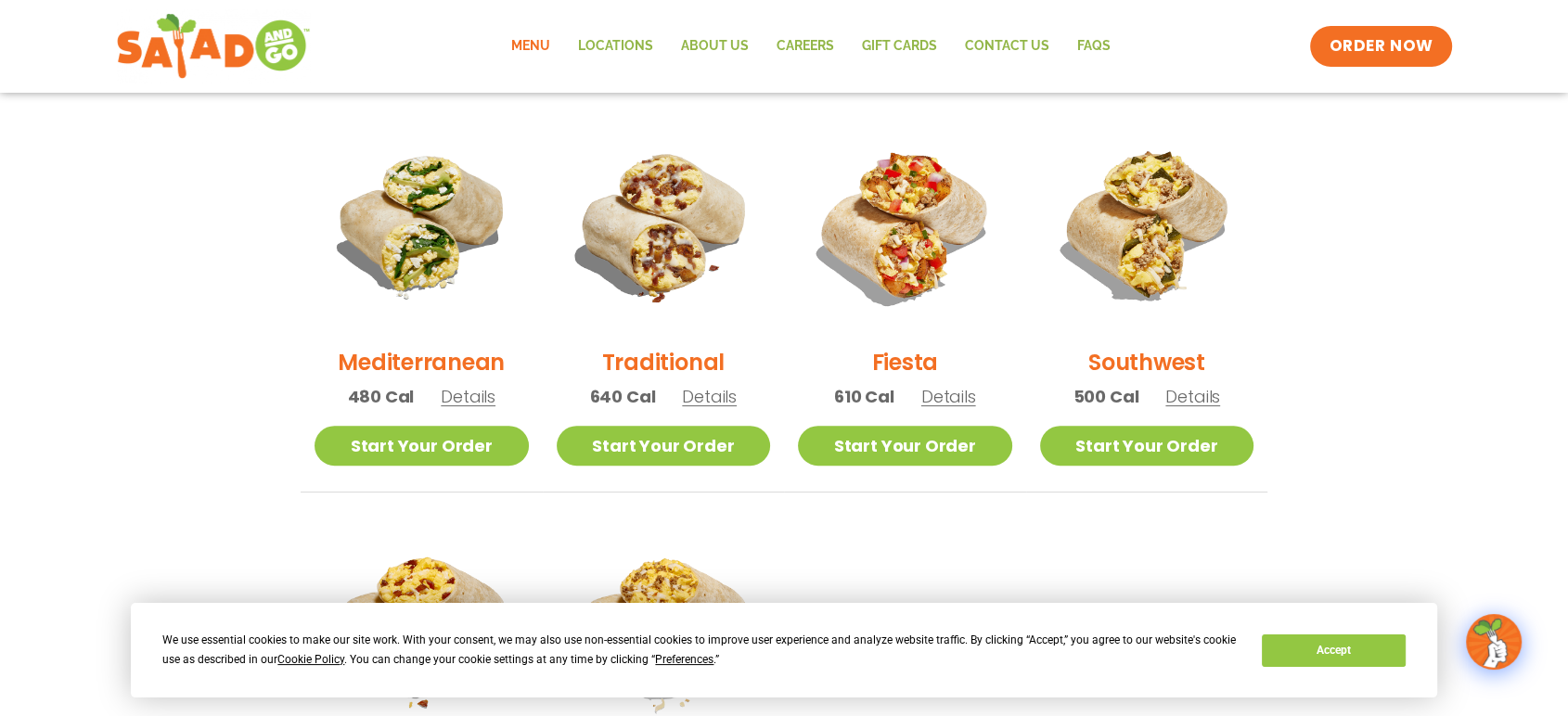scroll, scrollTop: 432, scrollLeft: 0, axis: vertical 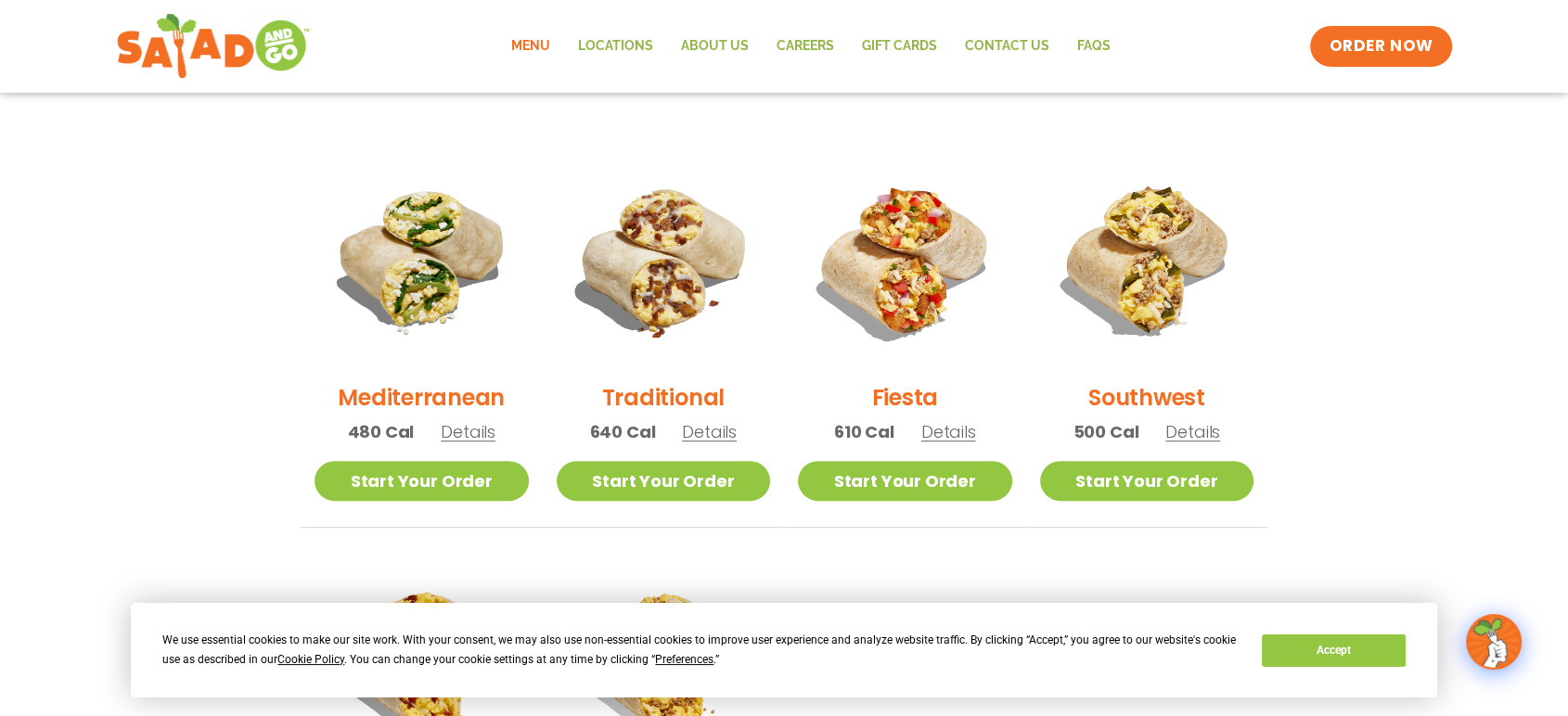 click on "Details" at bounding box center (1192, 431) 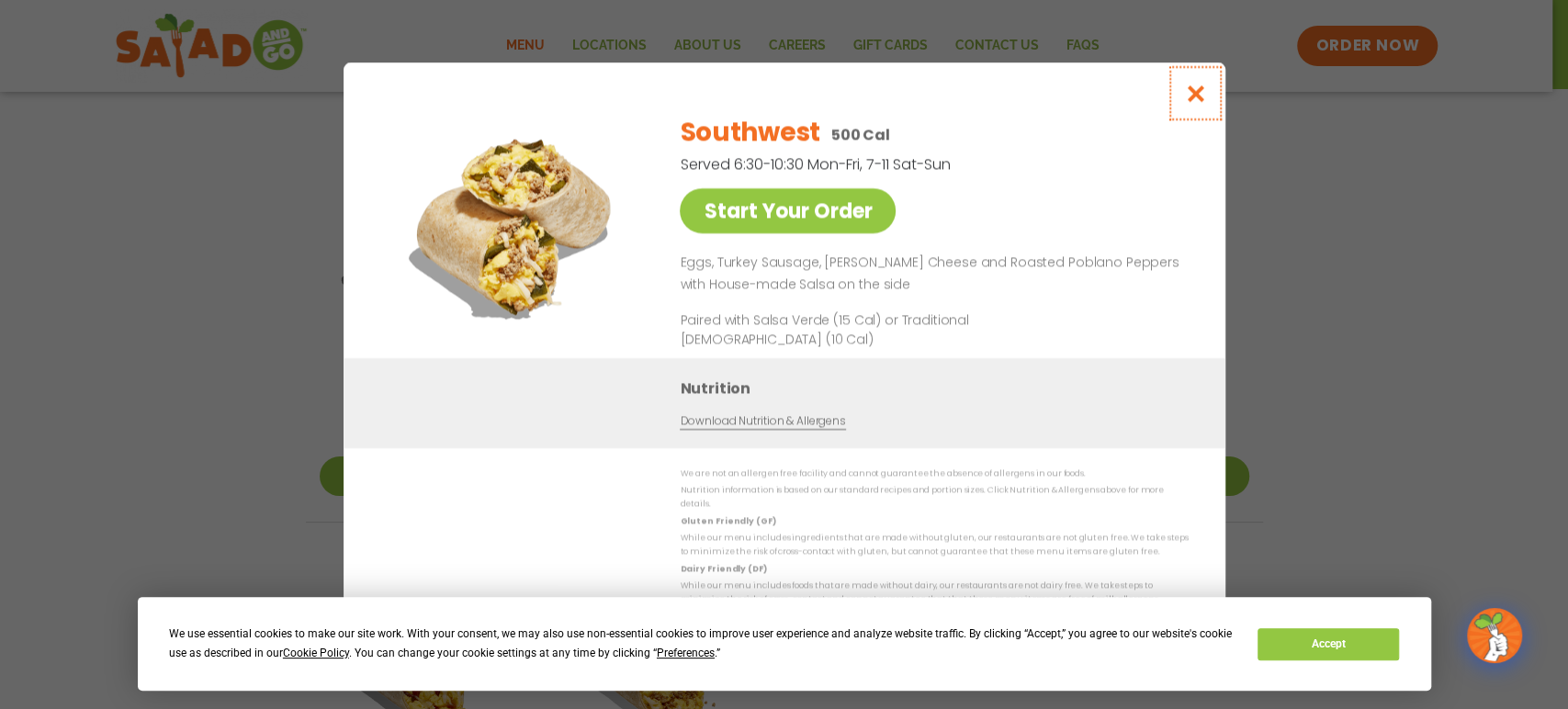 click at bounding box center (1194, 93) 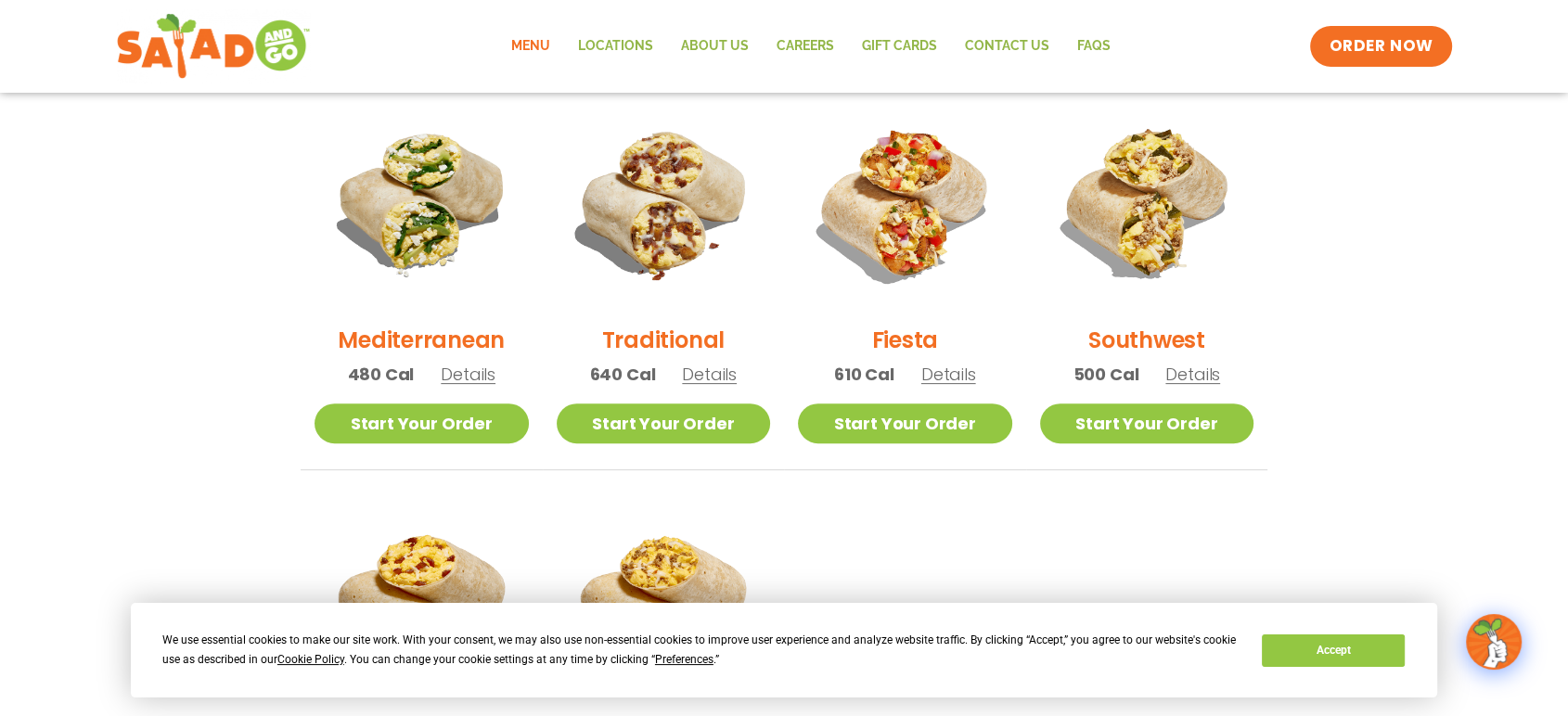 scroll, scrollTop: 535, scrollLeft: 0, axis: vertical 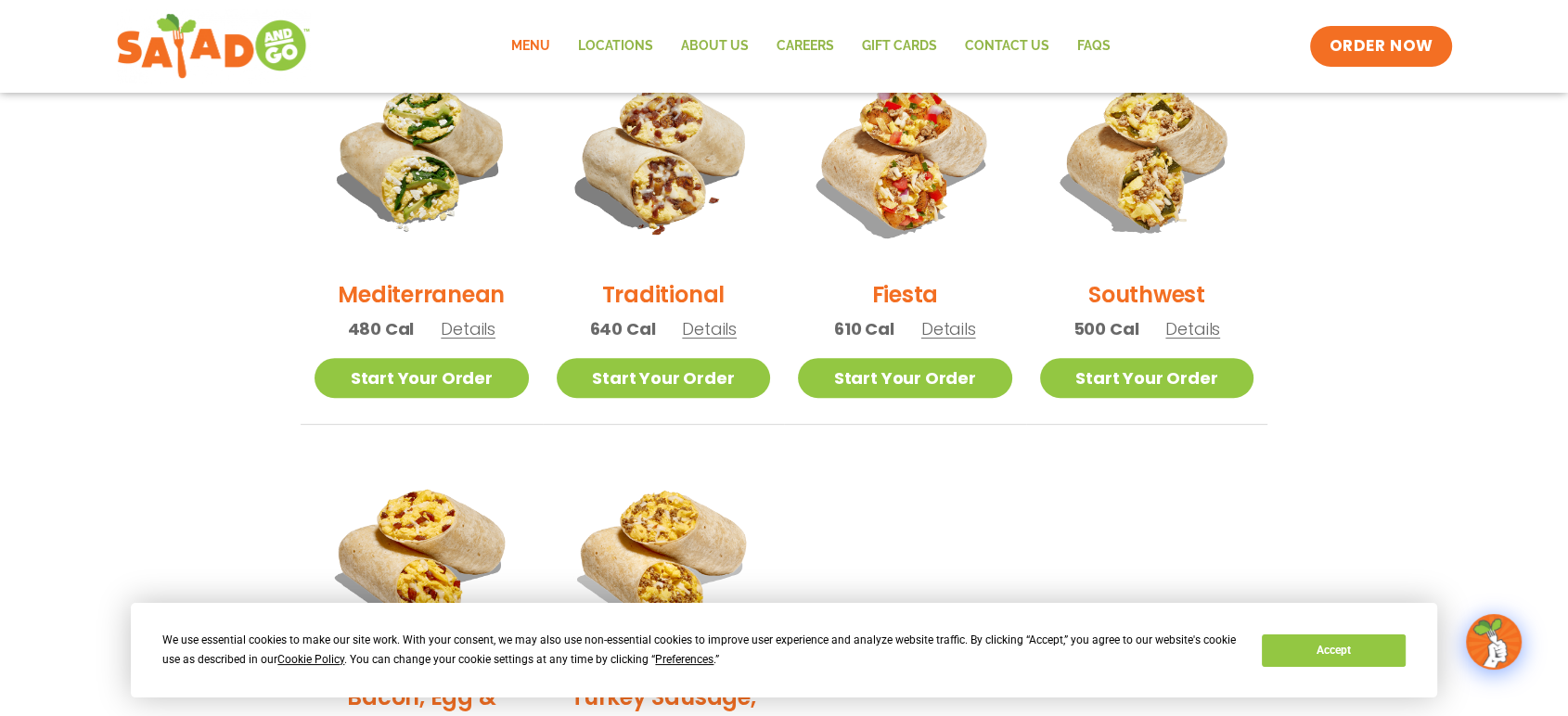 click on "Details" at bounding box center [709, 328] 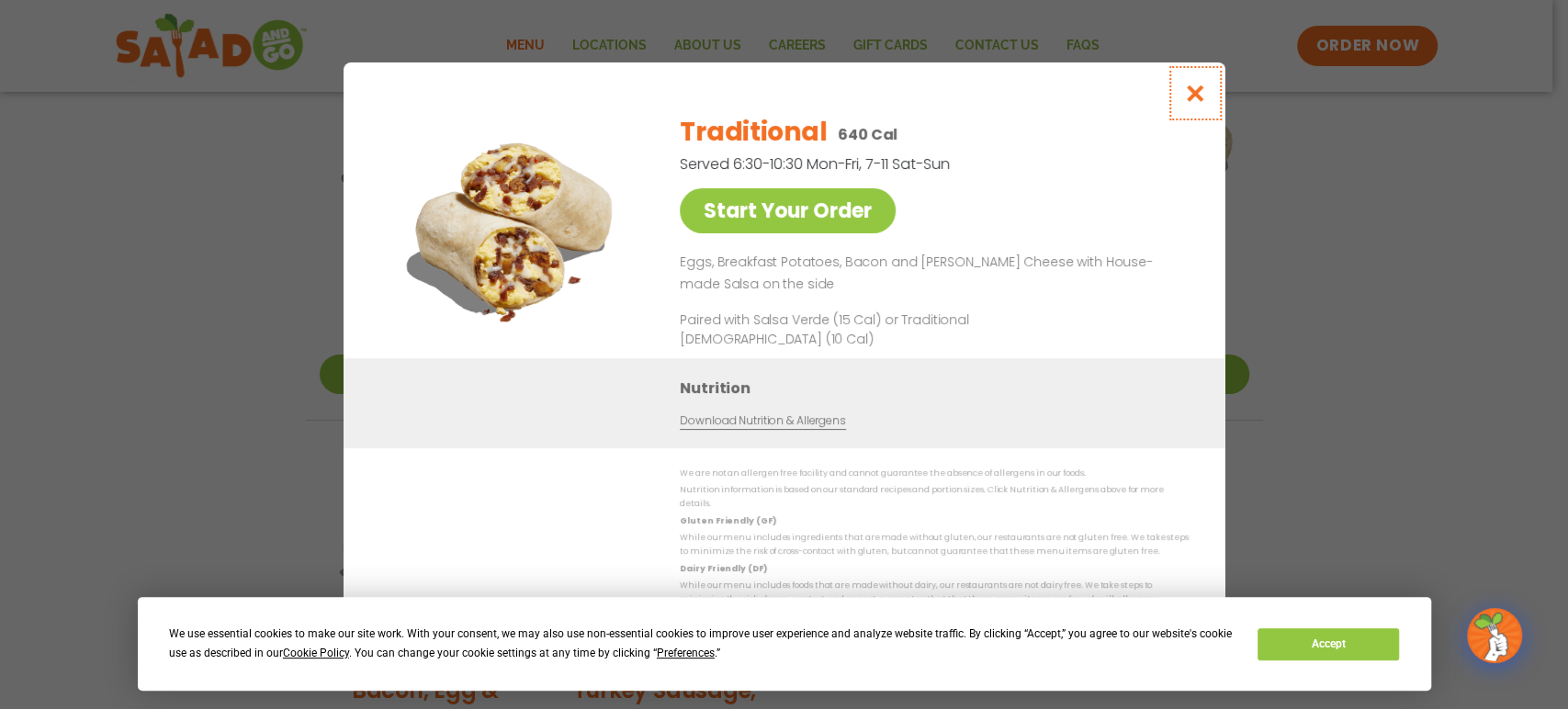 click at bounding box center [1194, 93] 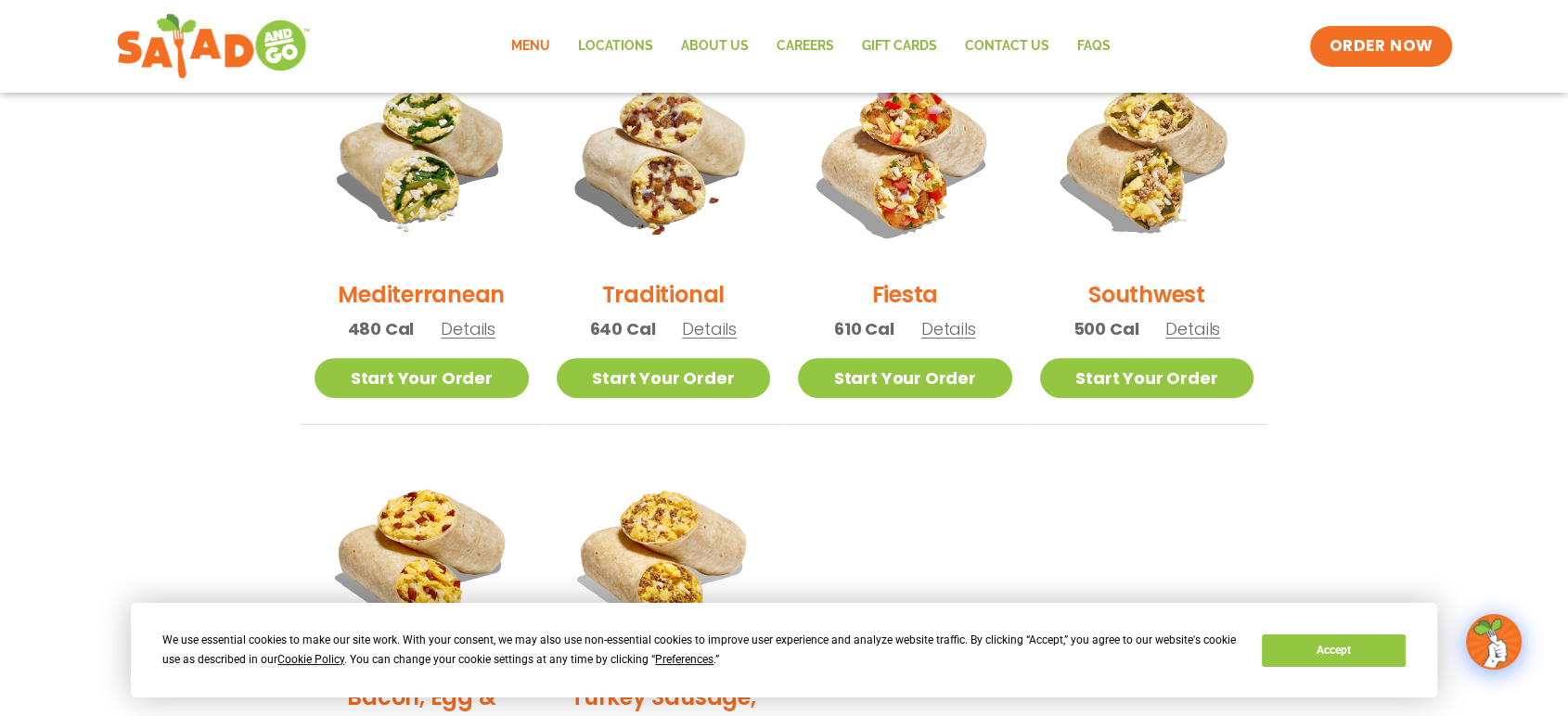 click on "Details" at bounding box center [468, 328] 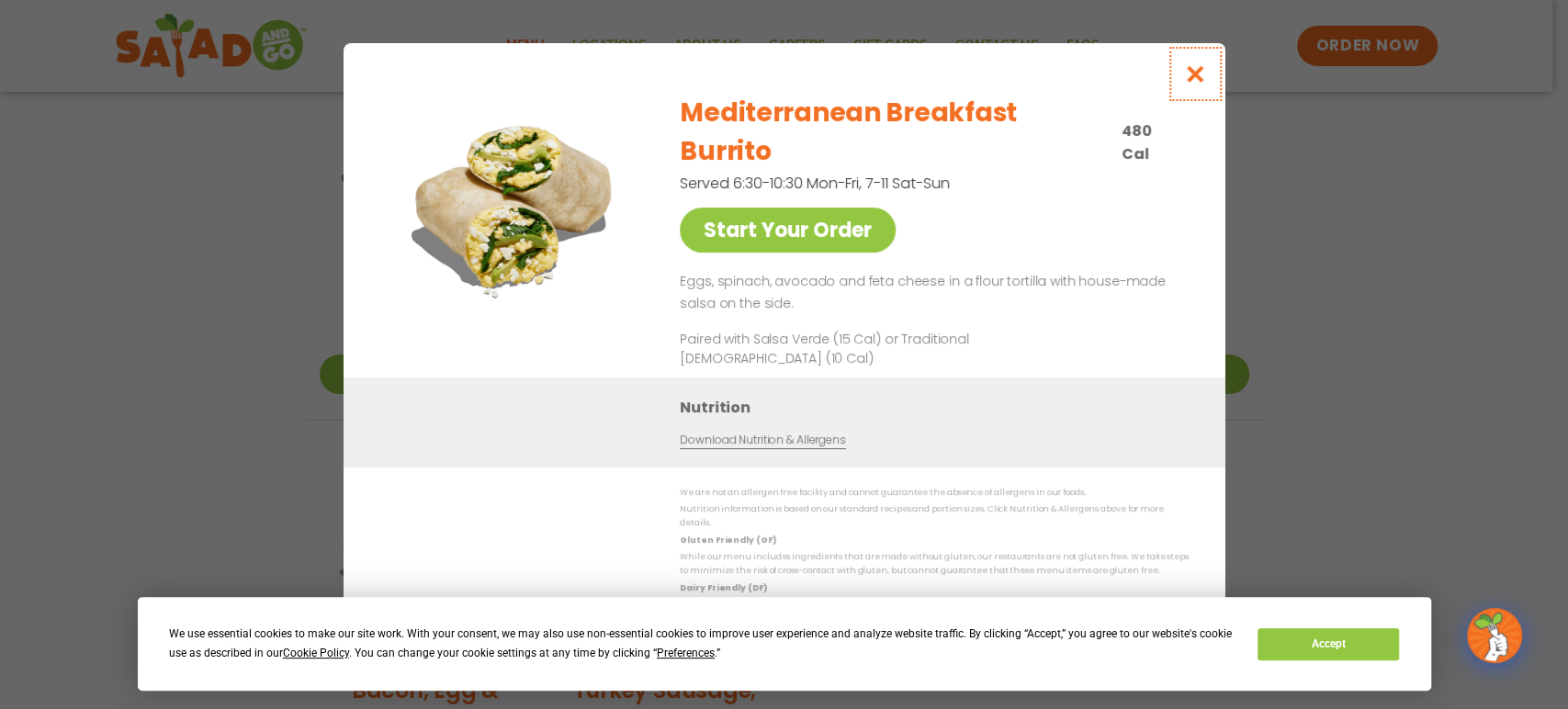 click at bounding box center (1194, 73) 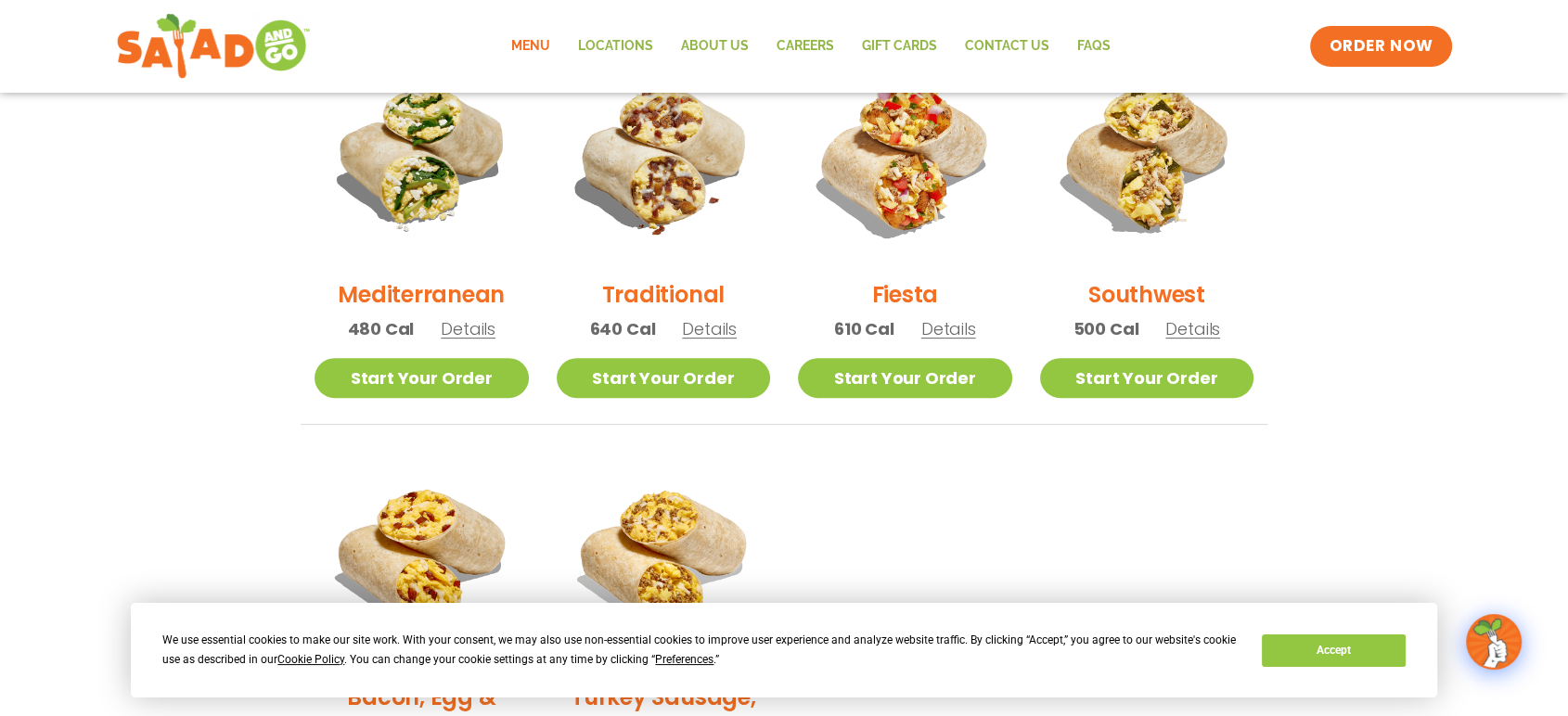 click on "Fiesta   610 Cal   Details" at bounding box center [905, 204] 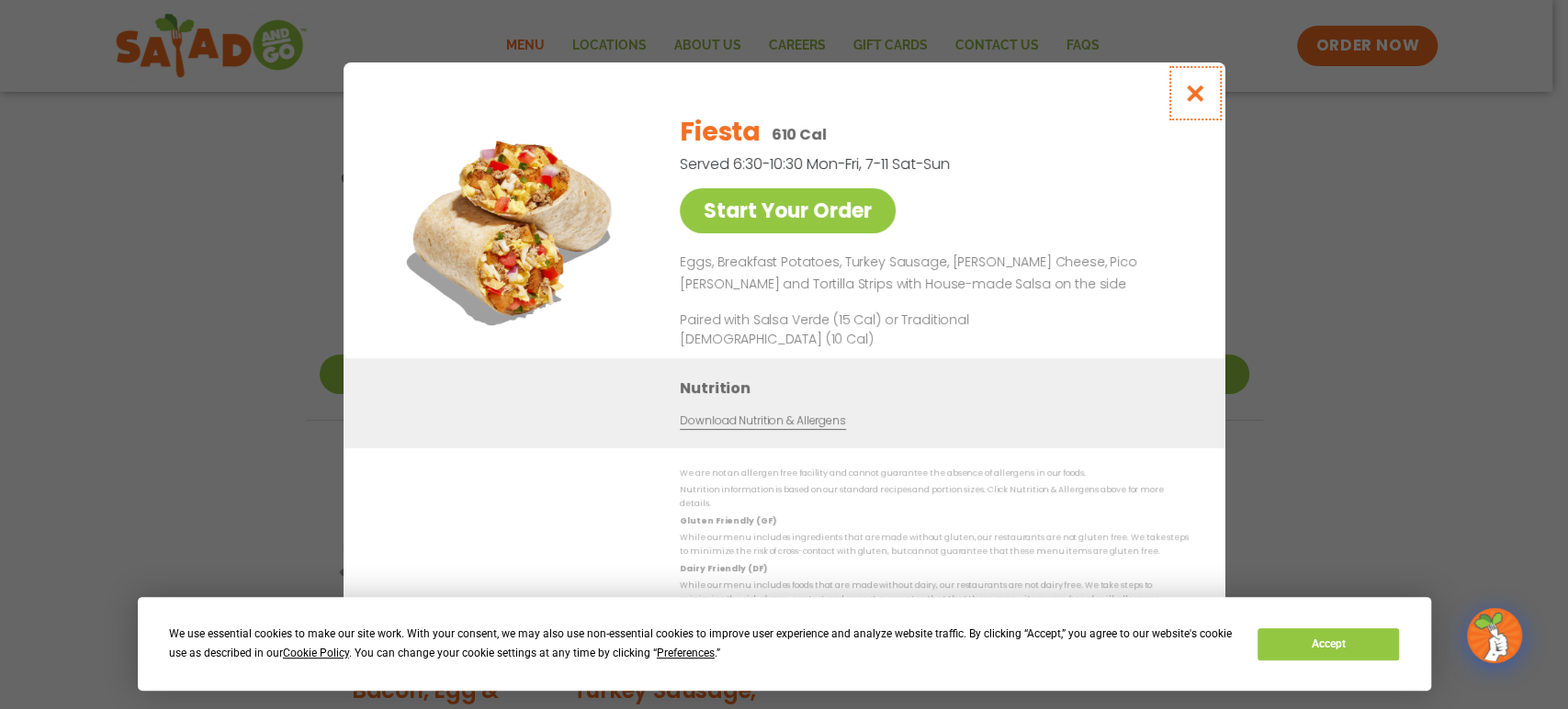 click at bounding box center [1194, 93] 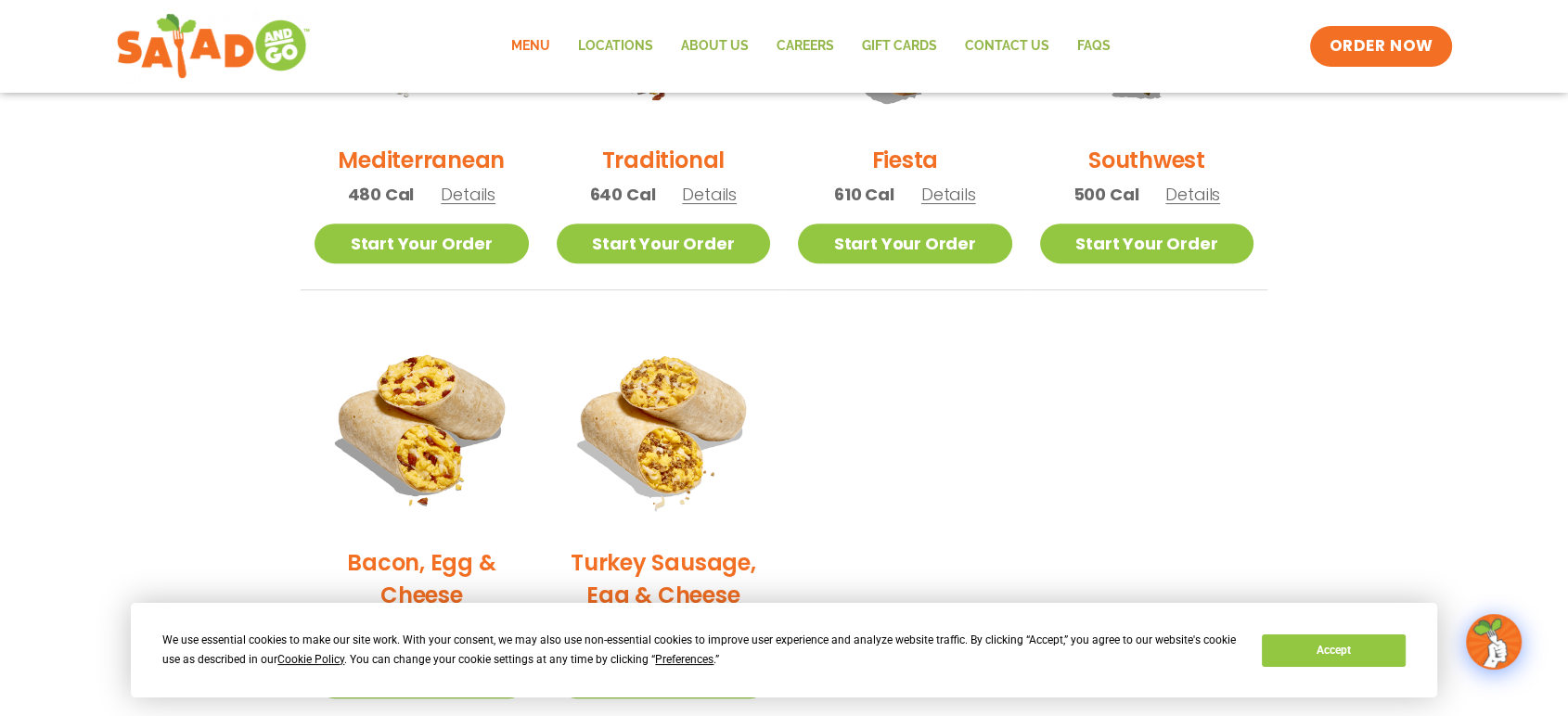 scroll, scrollTop: 638, scrollLeft: 0, axis: vertical 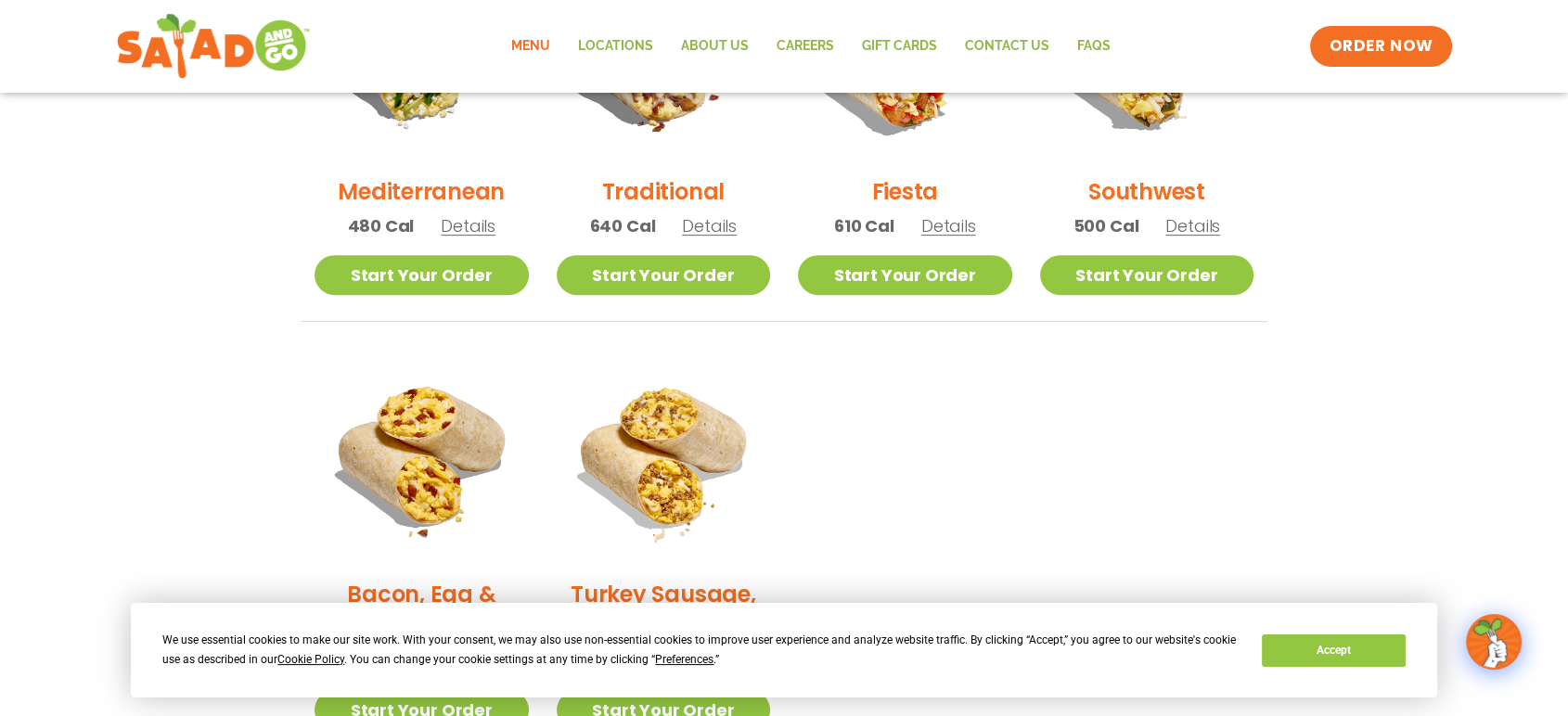 click on "Details" at bounding box center [709, 225] 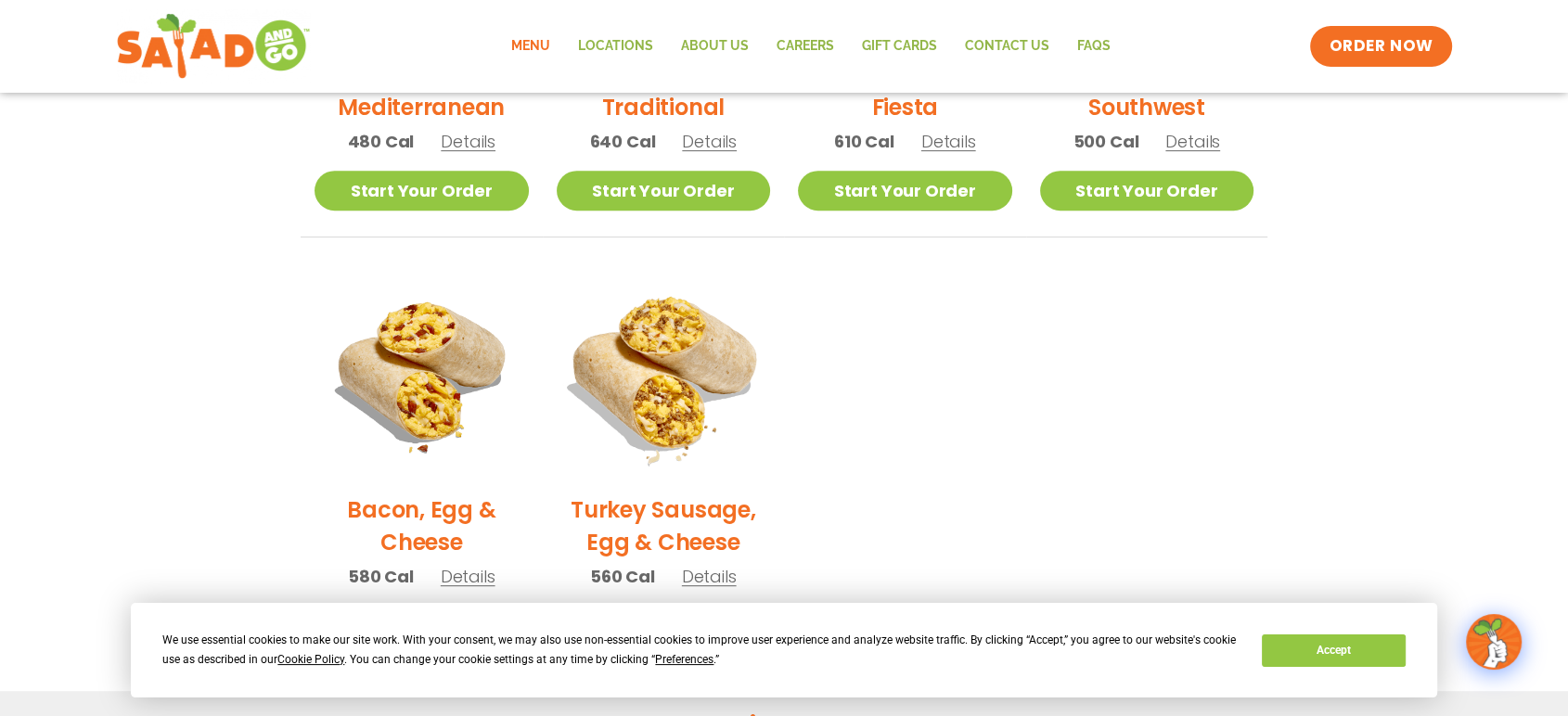 scroll, scrollTop: 845, scrollLeft: 0, axis: vertical 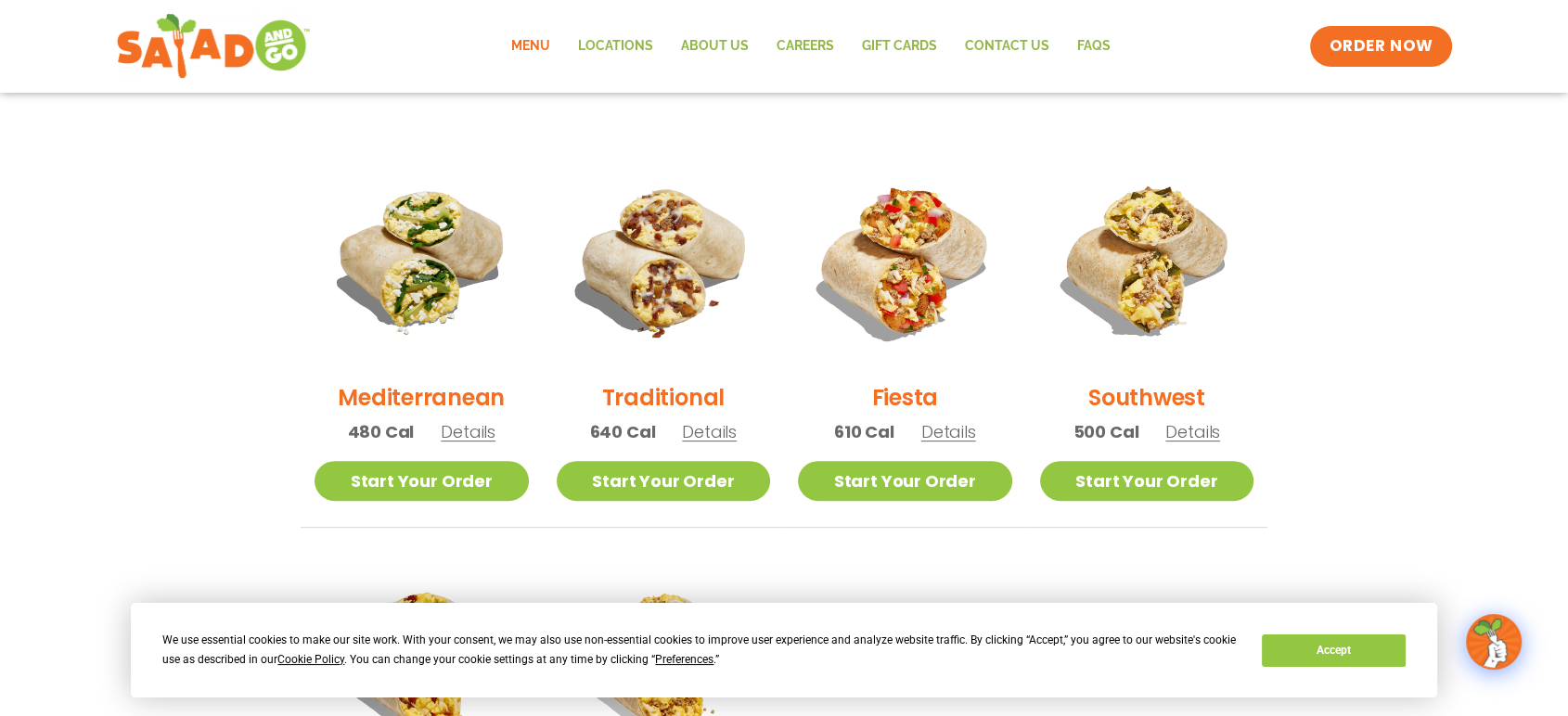 click on "Details" at bounding box center [709, 431] 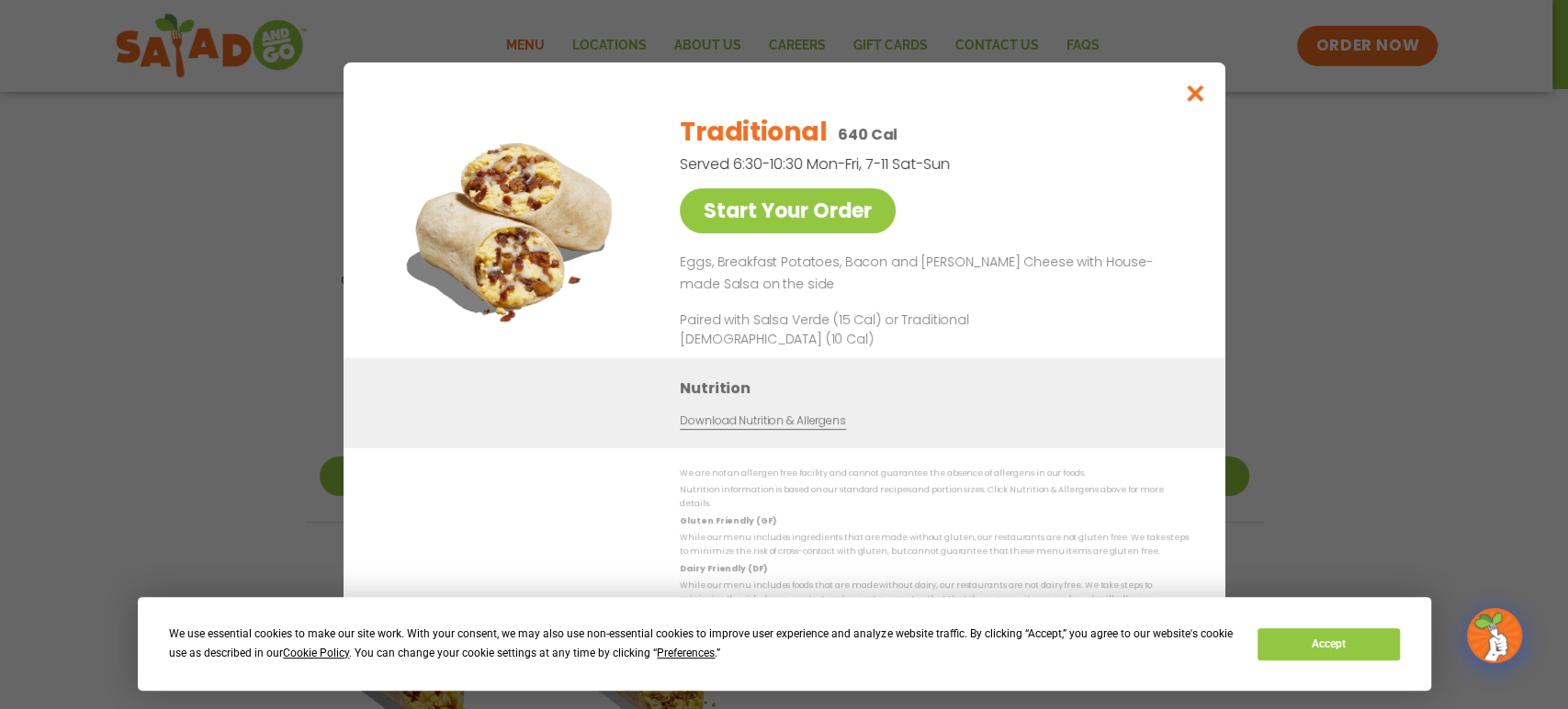 click on "Paired with Salsa Verde (15 Cal) or Traditional [DEMOGRAPHIC_DATA] (10 Cal)" at bounding box center (850, 330) 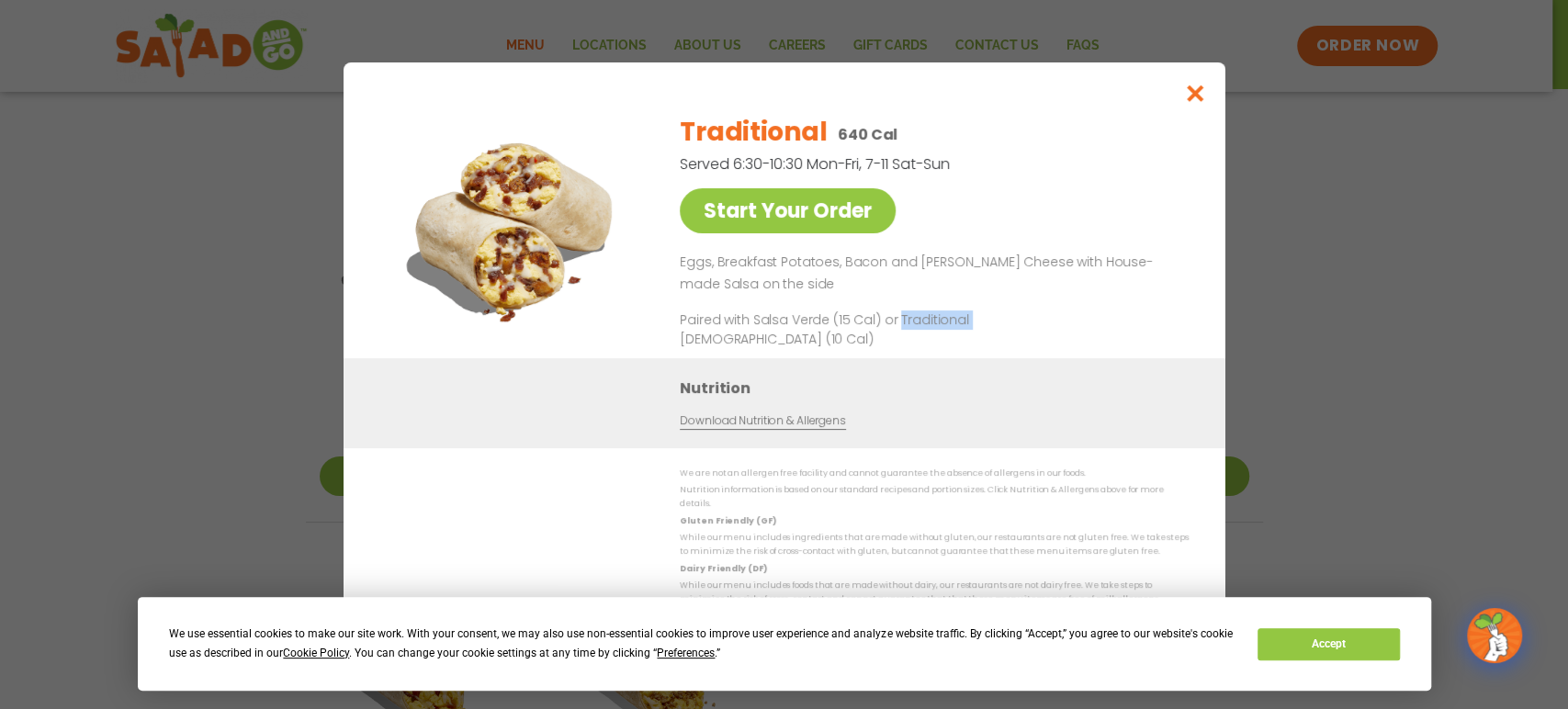 click on "Paired with Salsa Verde (15 Cal) or Traditional [DEMOGRAPHIC_DATA] (10 Cal)" at bounding box center [850, 330] 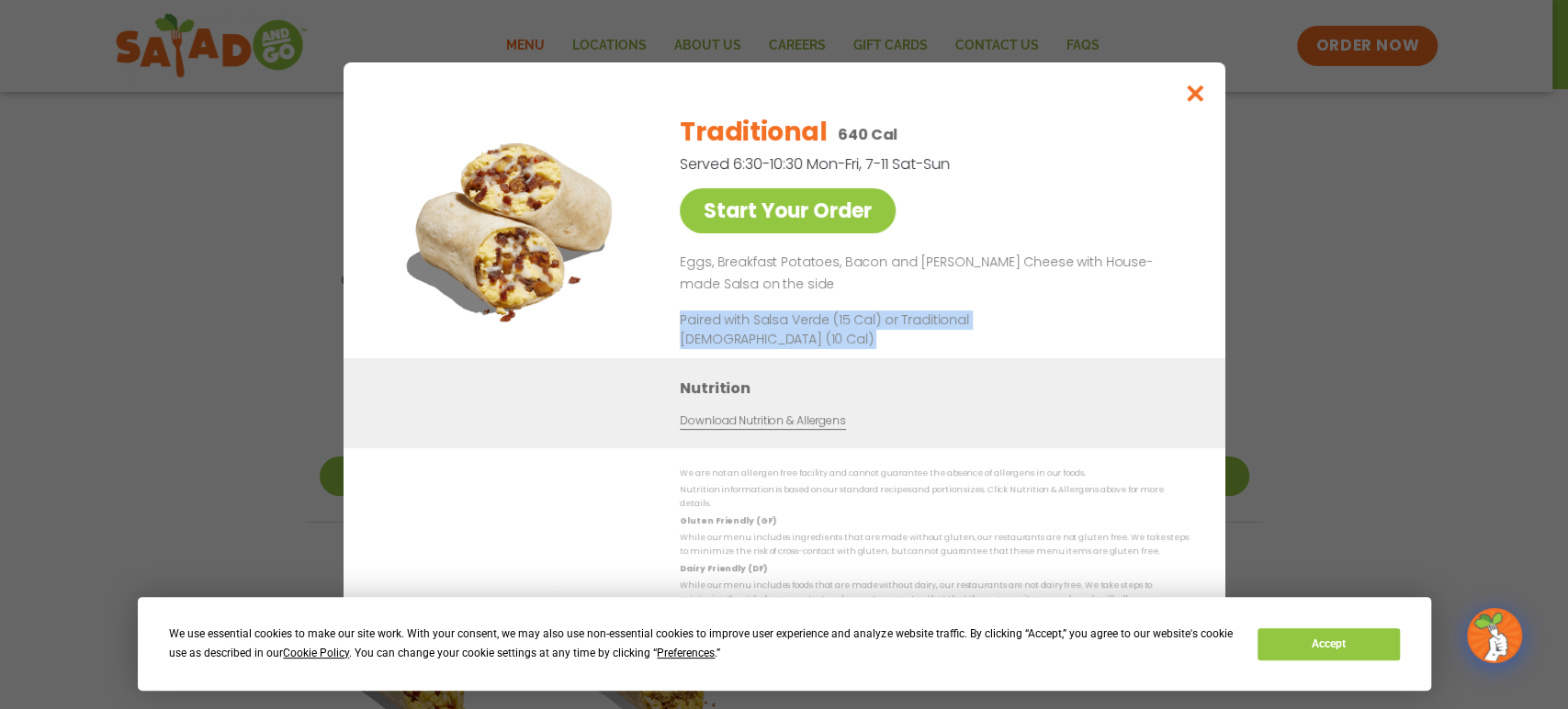 click on "Paired with Salsa Verde (15 Cal) or Traditional [DEMOGRAPHIC_DATA] (10 Cal)" at bounding box center (850, 330) 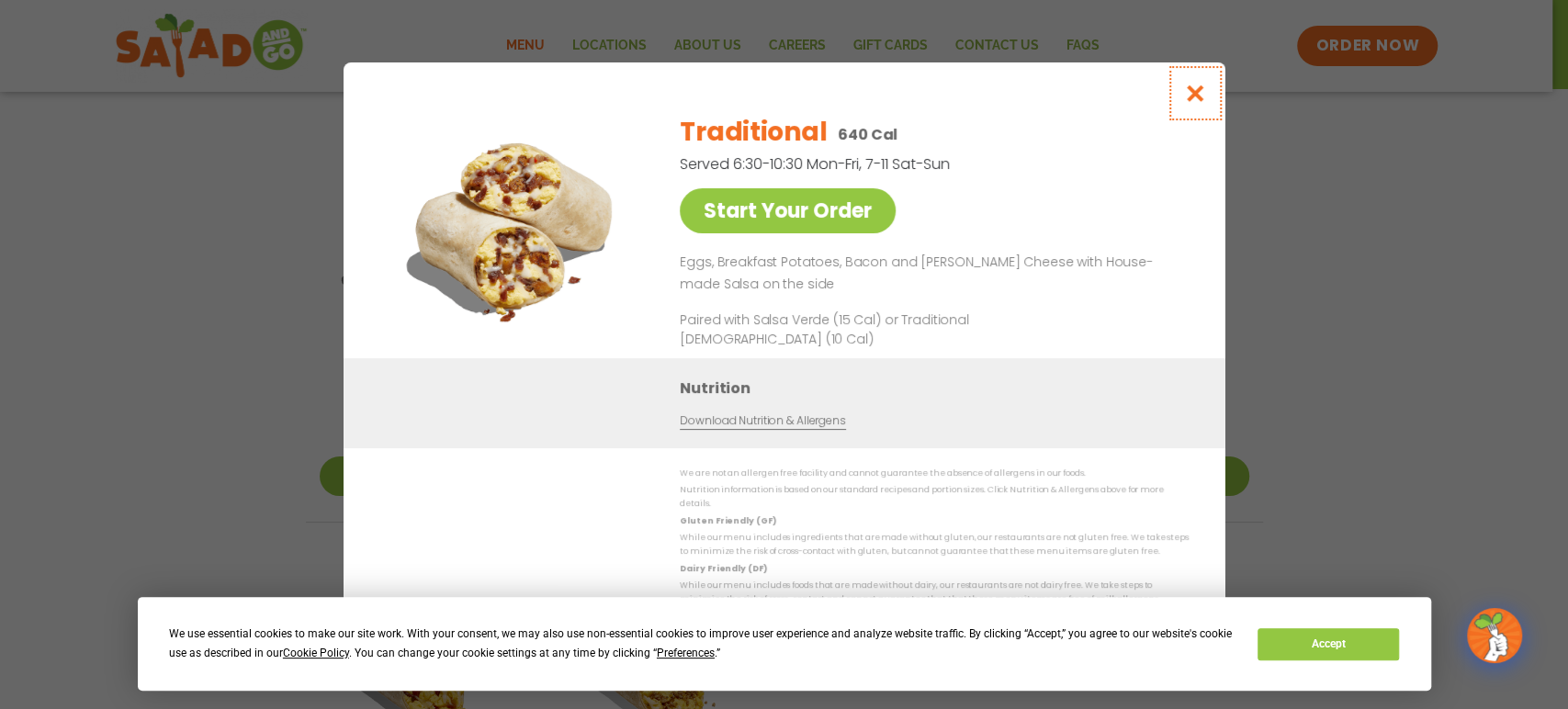 click at bounding box center (1194, 93) 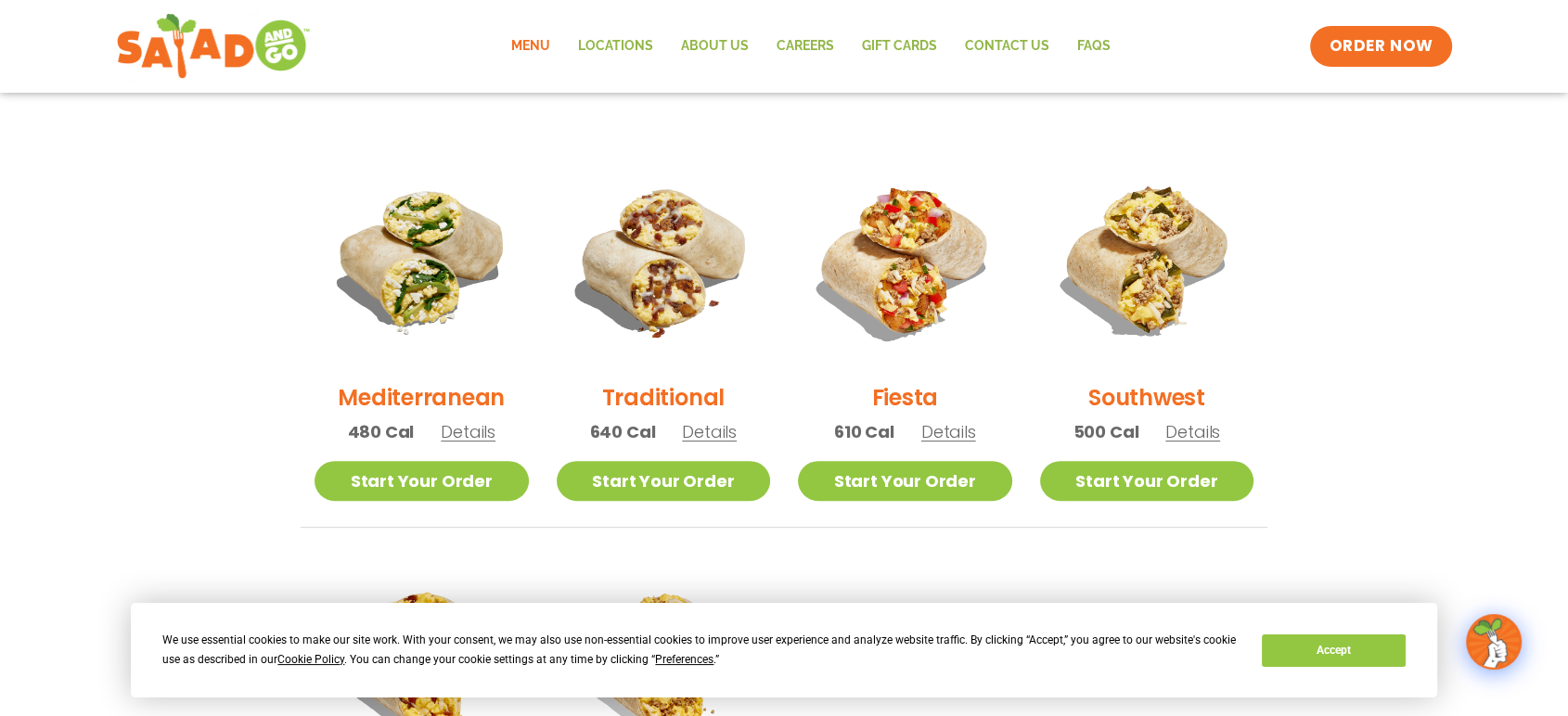 click on "Traditional   640 Cal   Details" at bounding box center [663, 307] 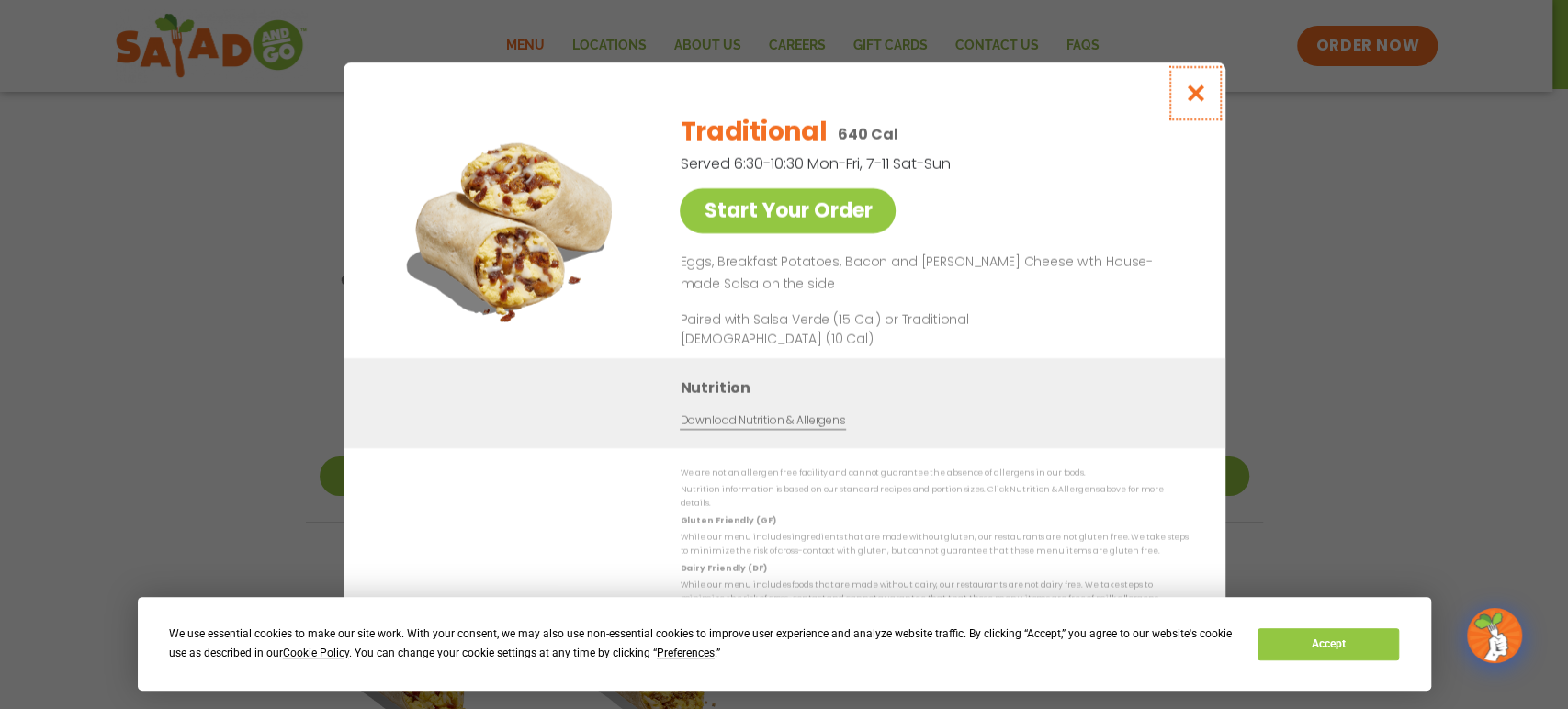 click at bounding box center [1194, 93] 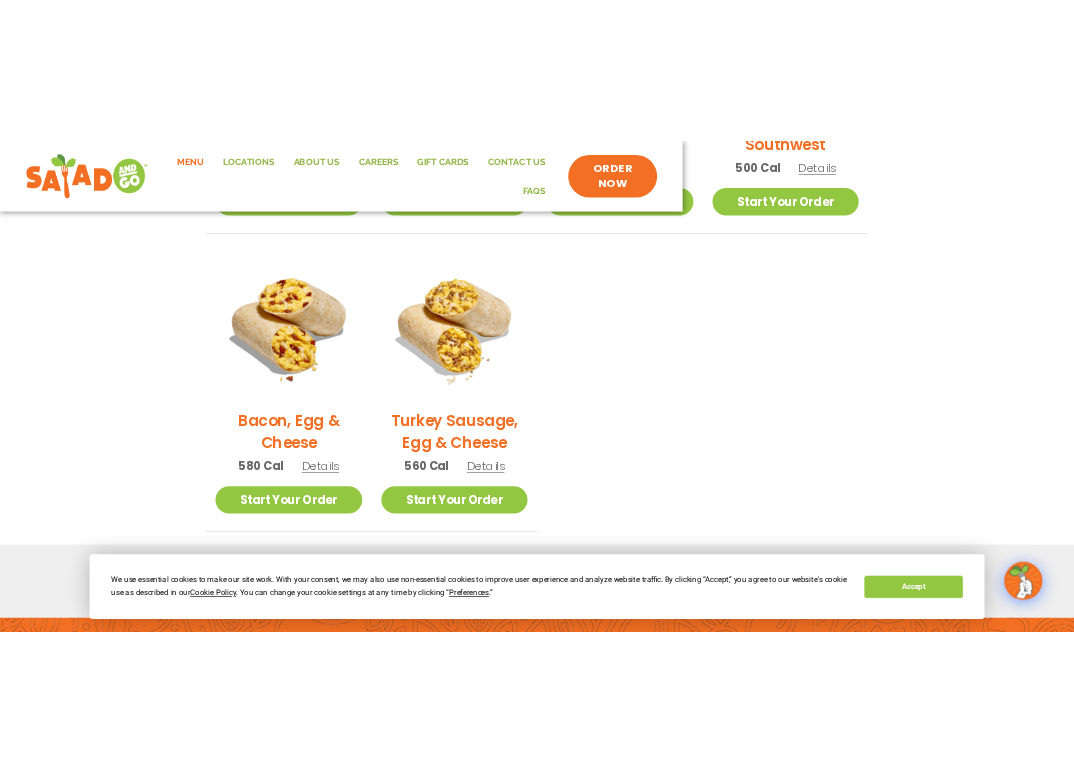 scroll, scrollTop: 1029, scrollLeft: 0, axis: vertical 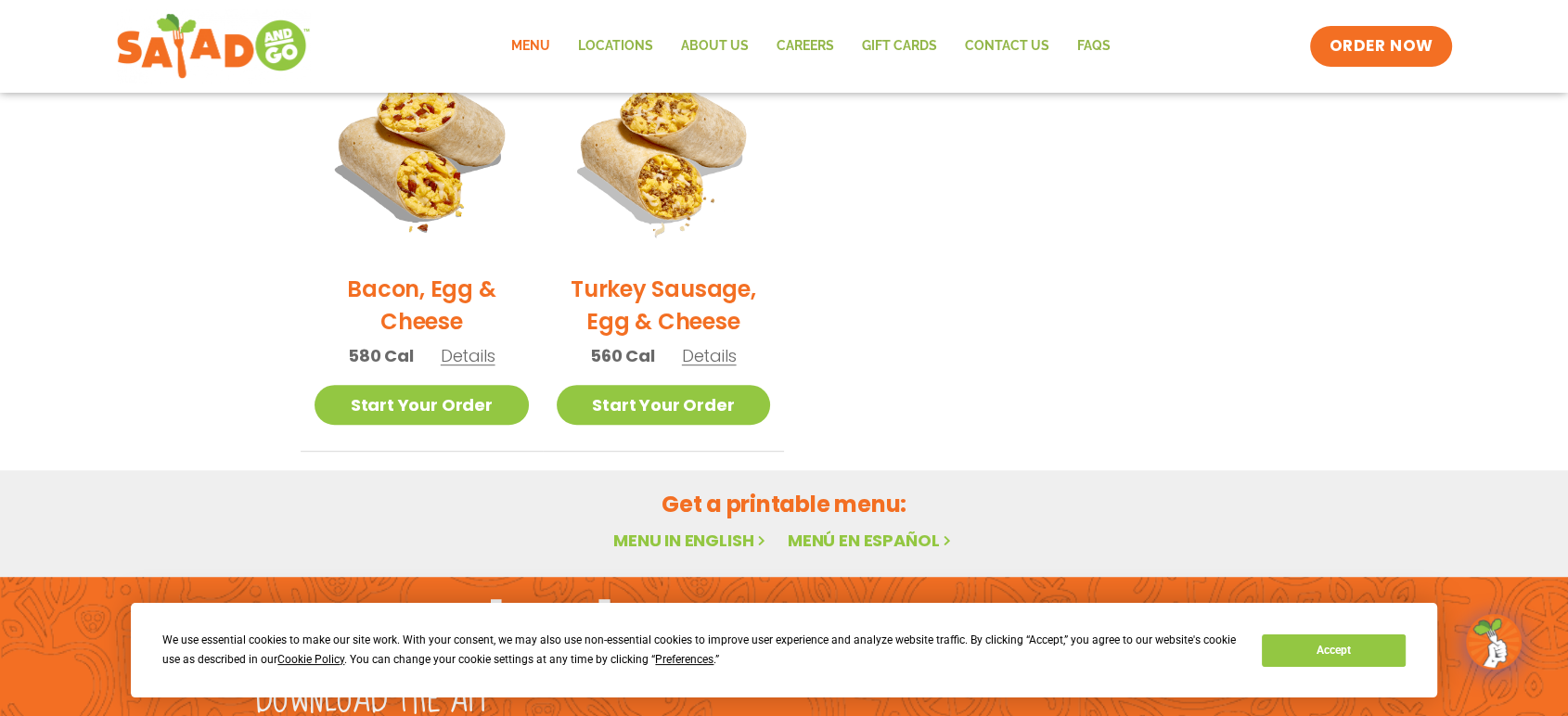 click on "Bacon, Egg & Cheese   580 Cal   Details" at bounding box center (421, 214) 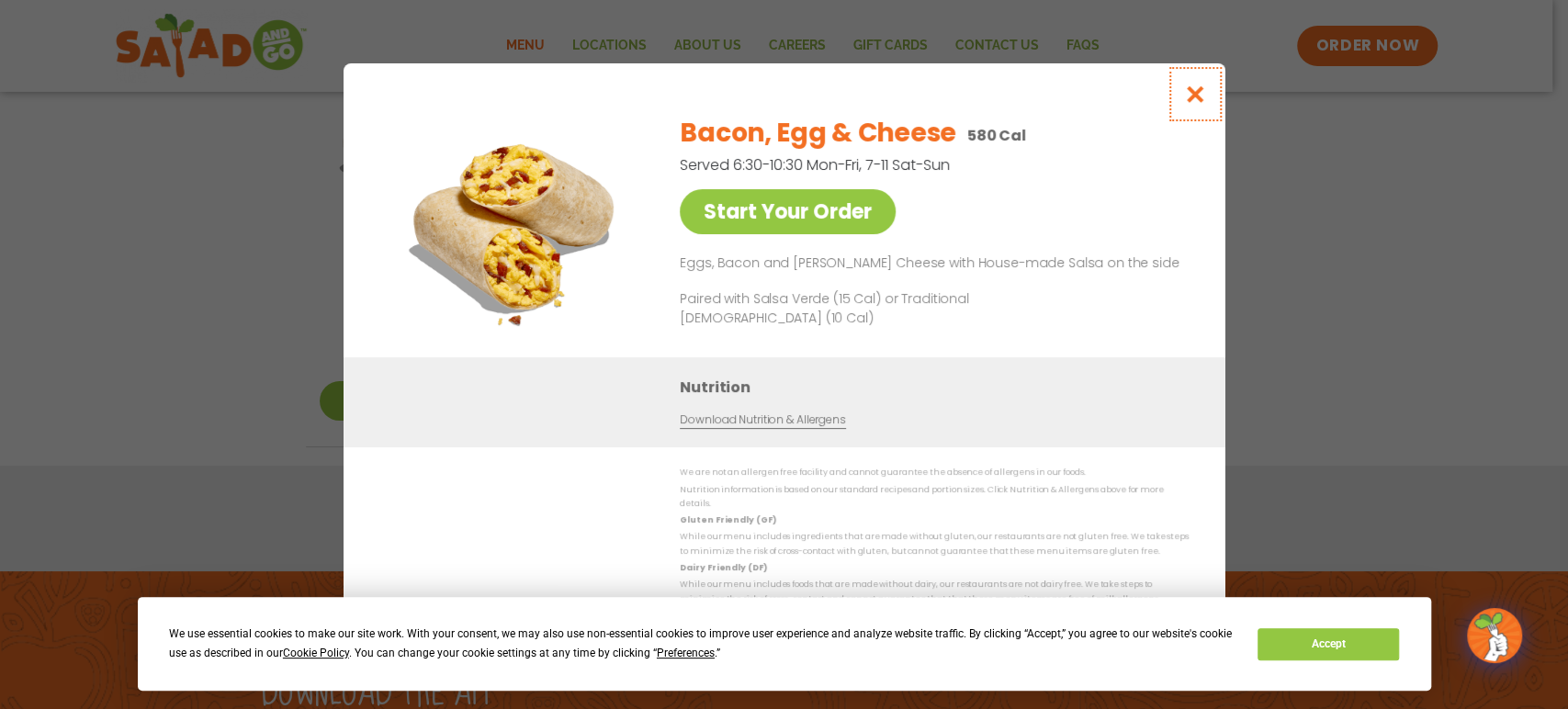 click at bounding box center (1194, 94) 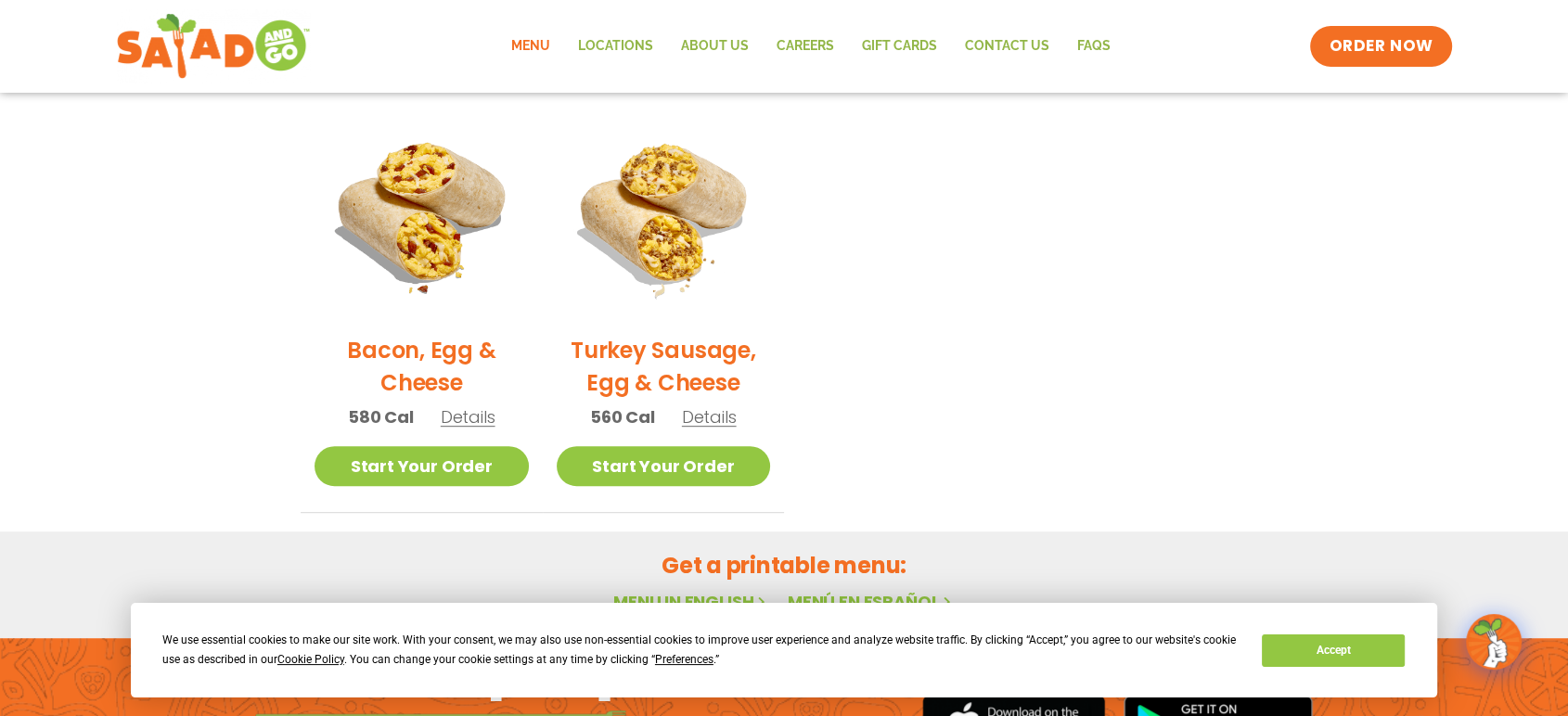 scroll, scrollTop: 720, scrollLeft: 0, axis: vertical 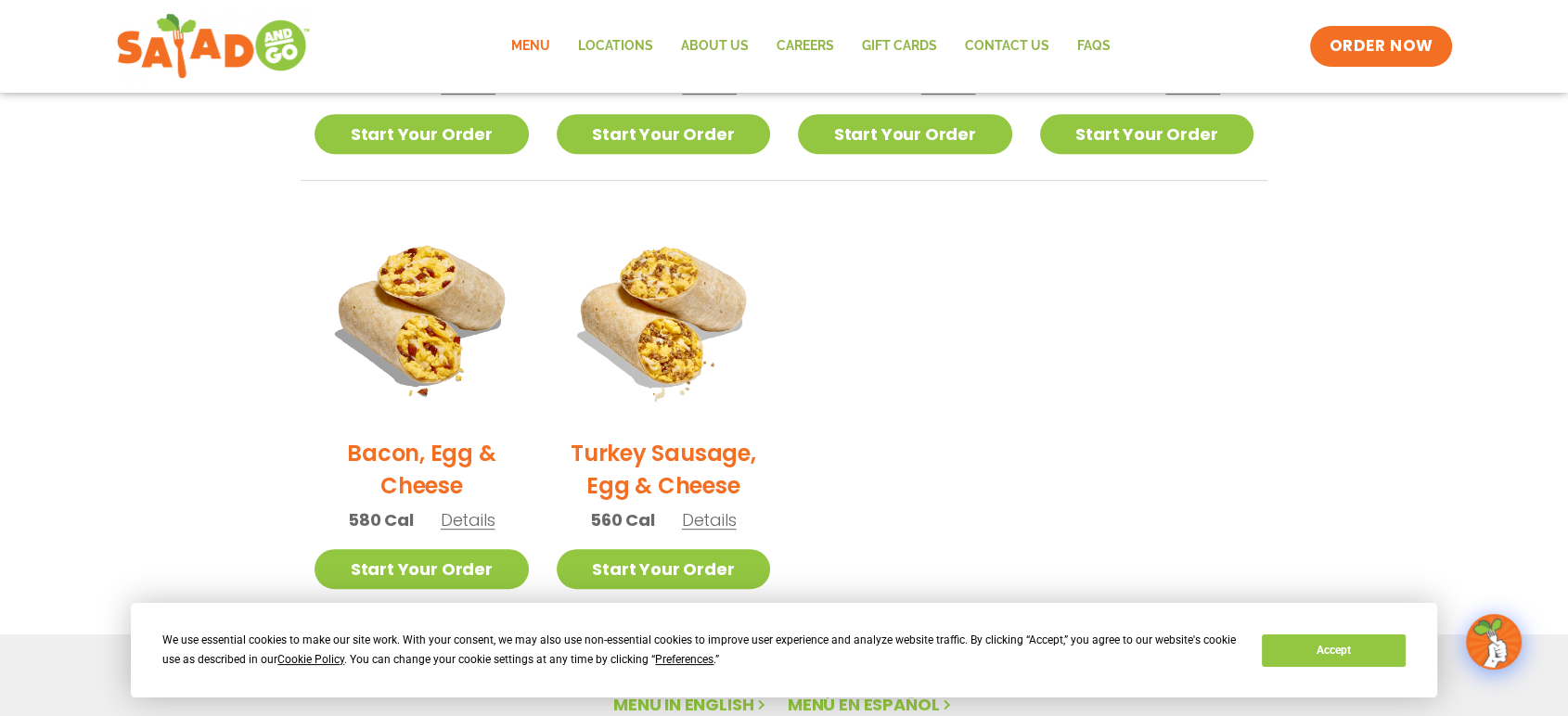 click on "Details" at bounding box center [468, 519] 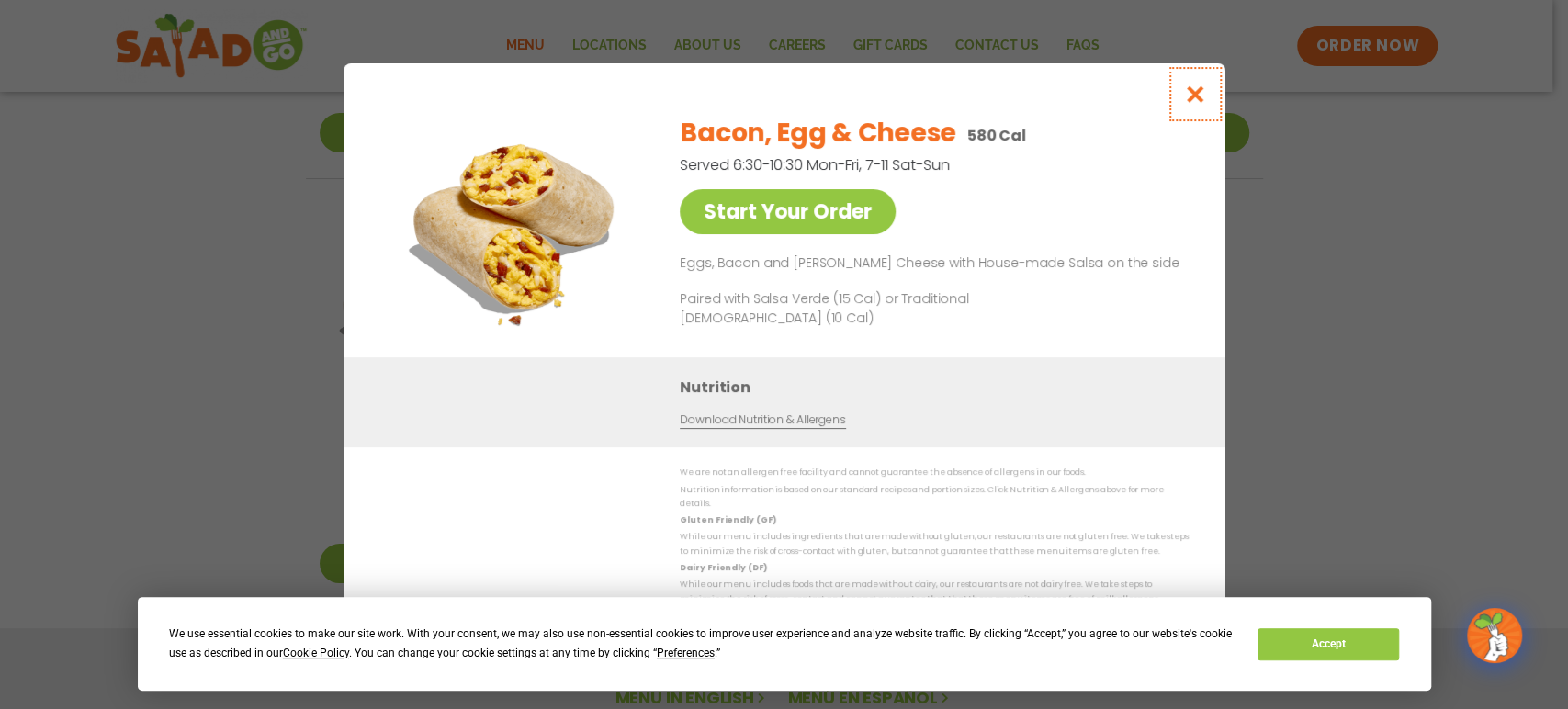 click at bounding box center [1194, 94] 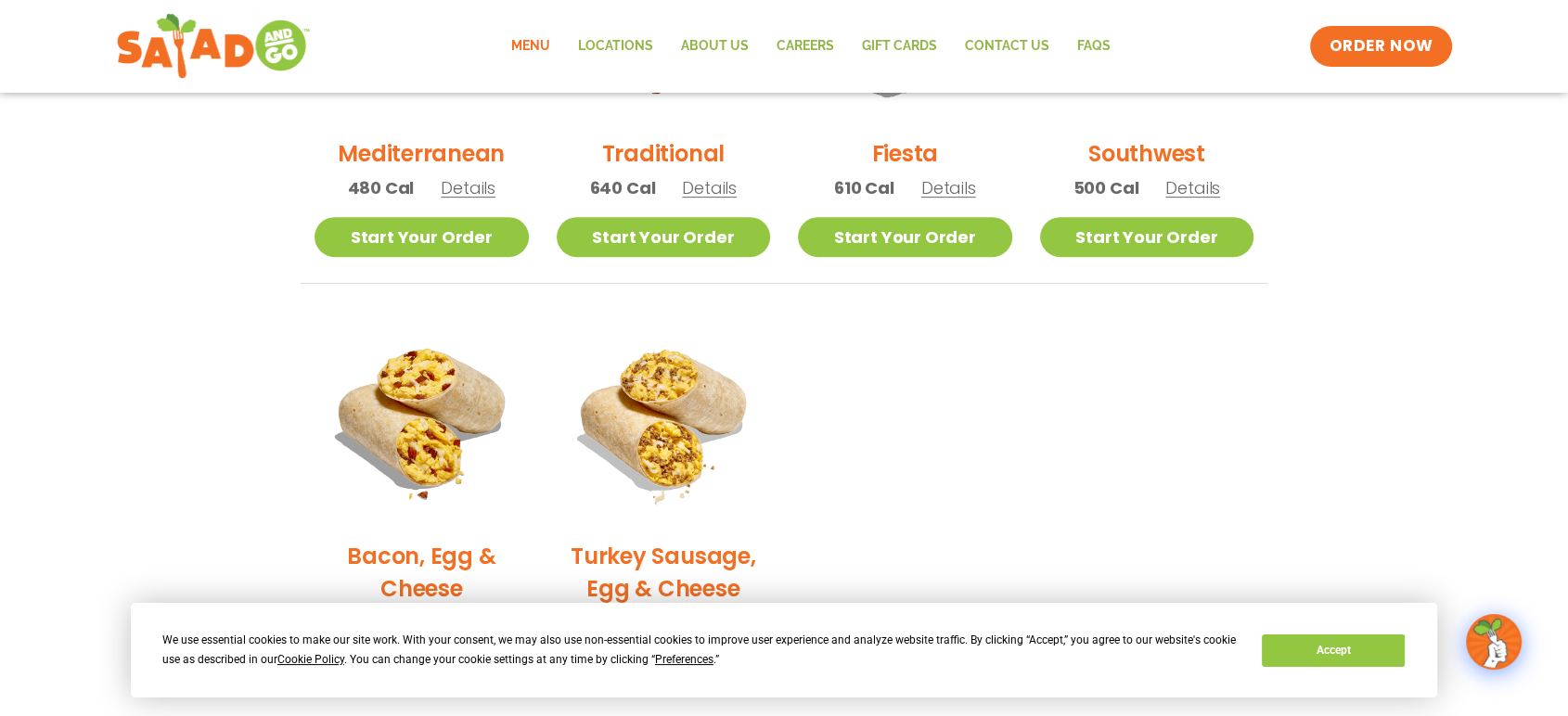 scroll, scrollTop: 573, scrollLeft: 0, axis: vertical 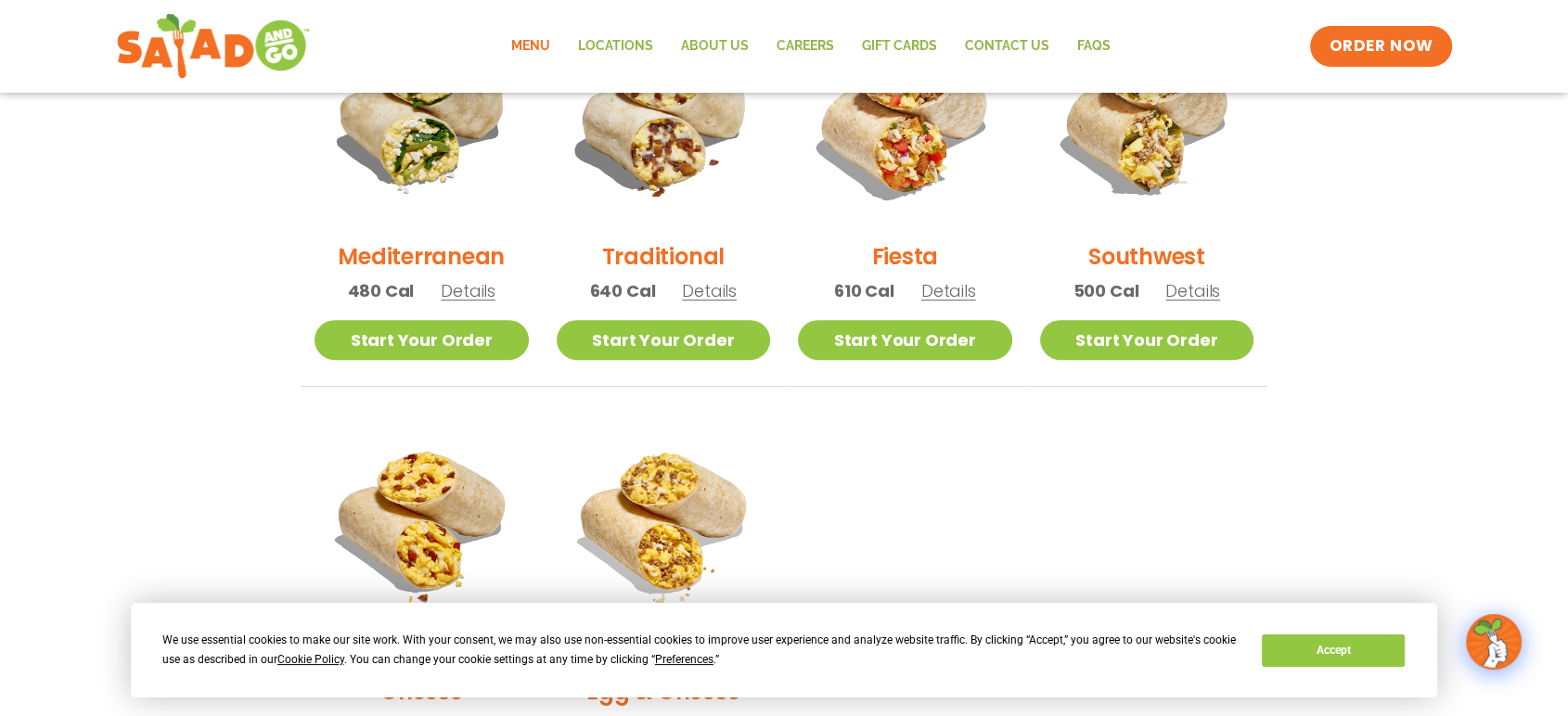 click on "Traditional   640 Cal   Details" at bounding box center (663, 166) 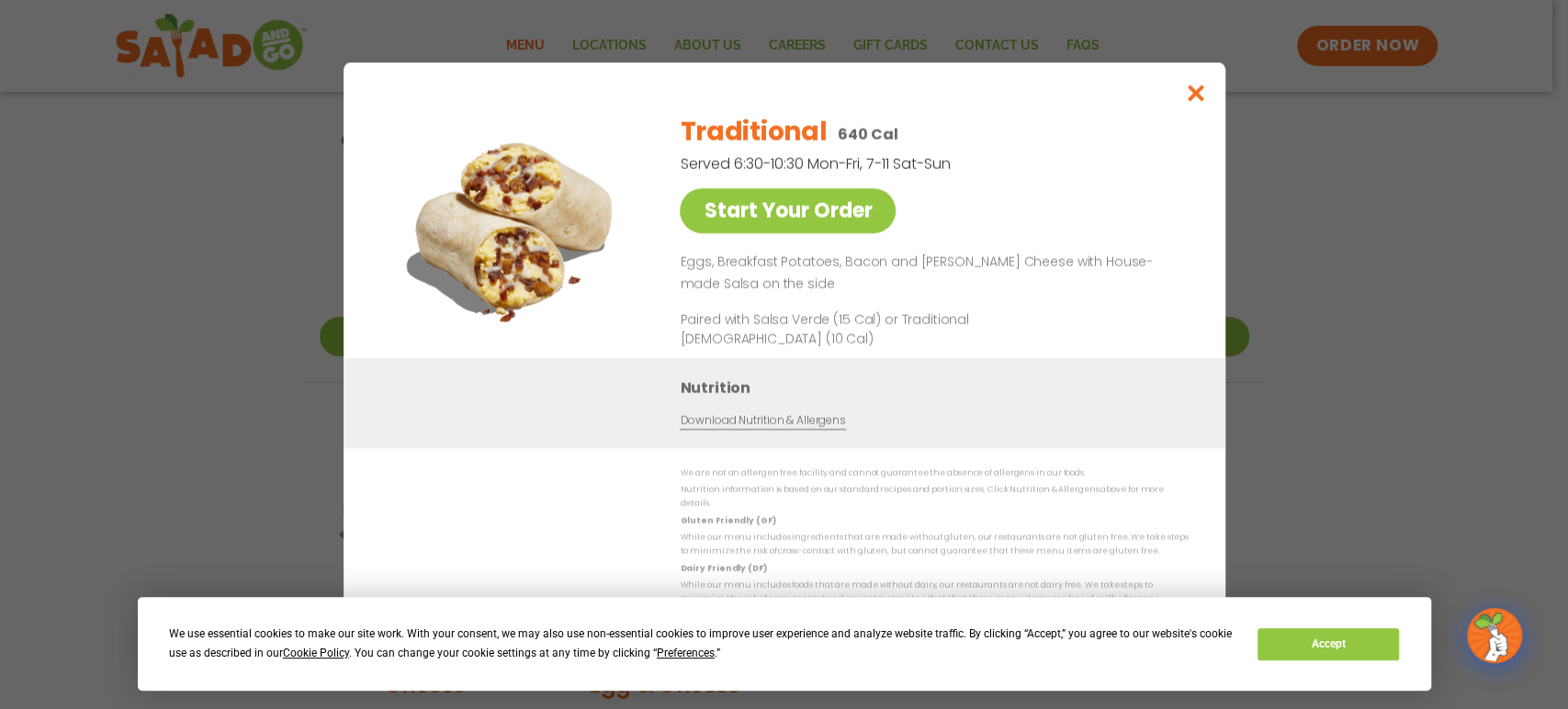 click on "Eggs, Breakfast Potatoes, Bacon and [PERSON_NAME] Cheese with House-made Salsa on the side" at bounding box center (931, 274) 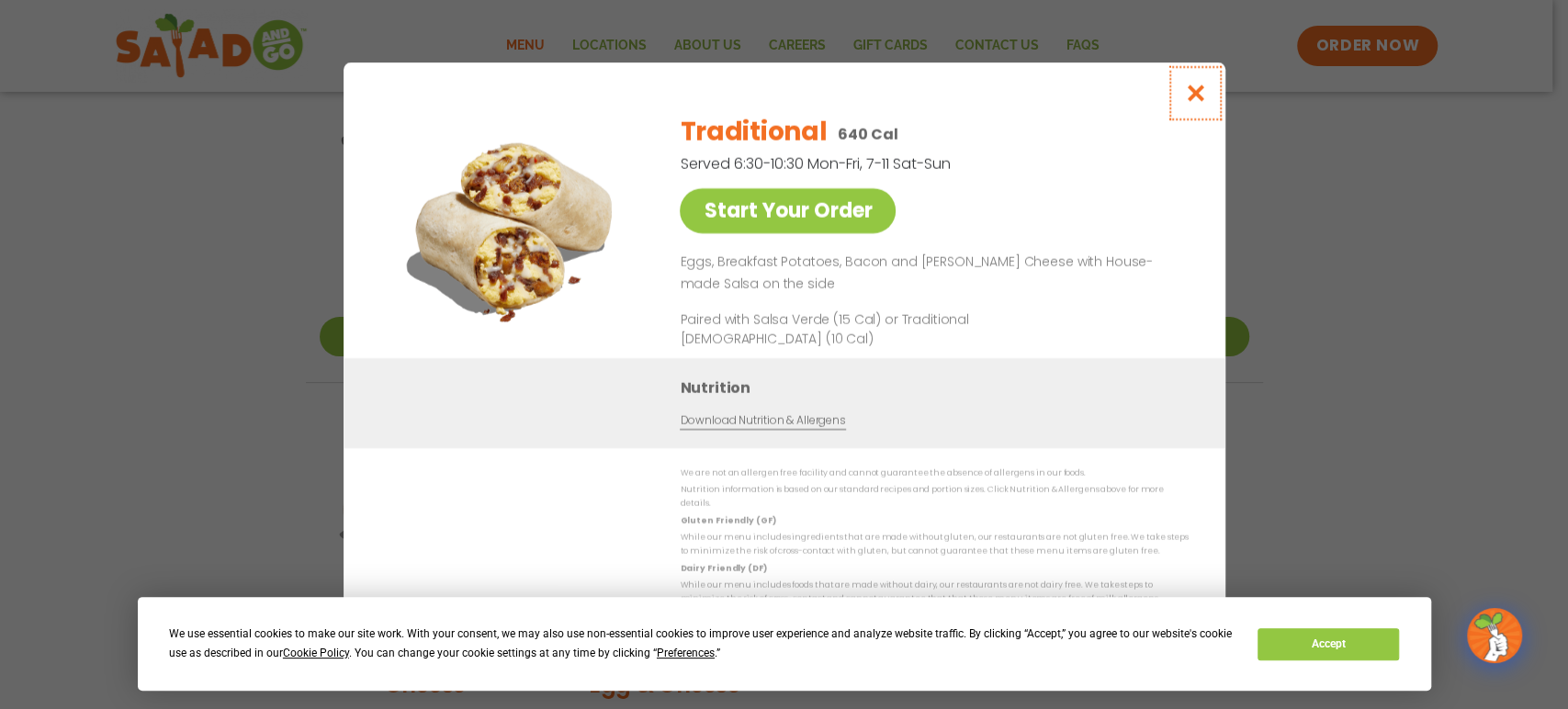 click at bounding box center [1194, 93] 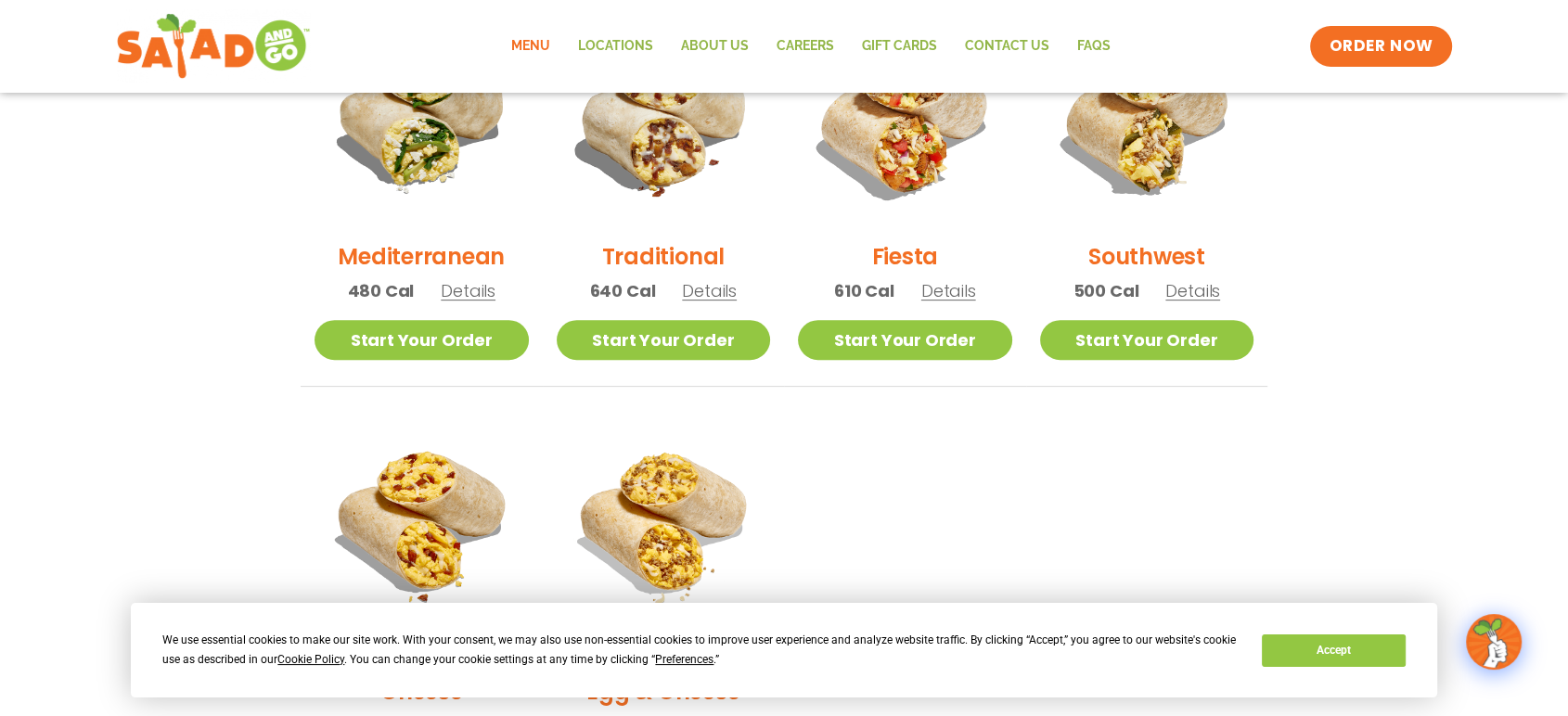 click on "Details" at bounding box center [1192, 290] 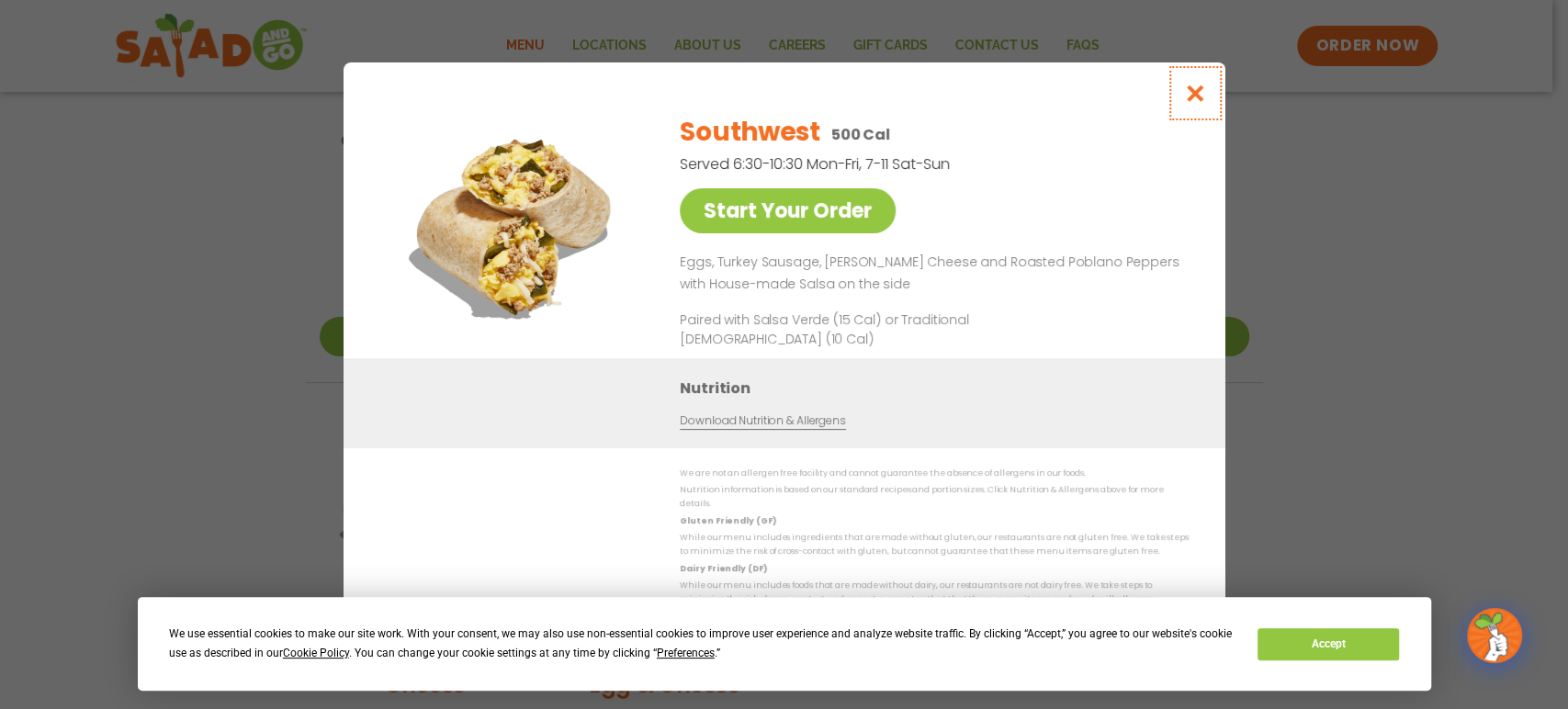 click at bounding box center [1194, 93] 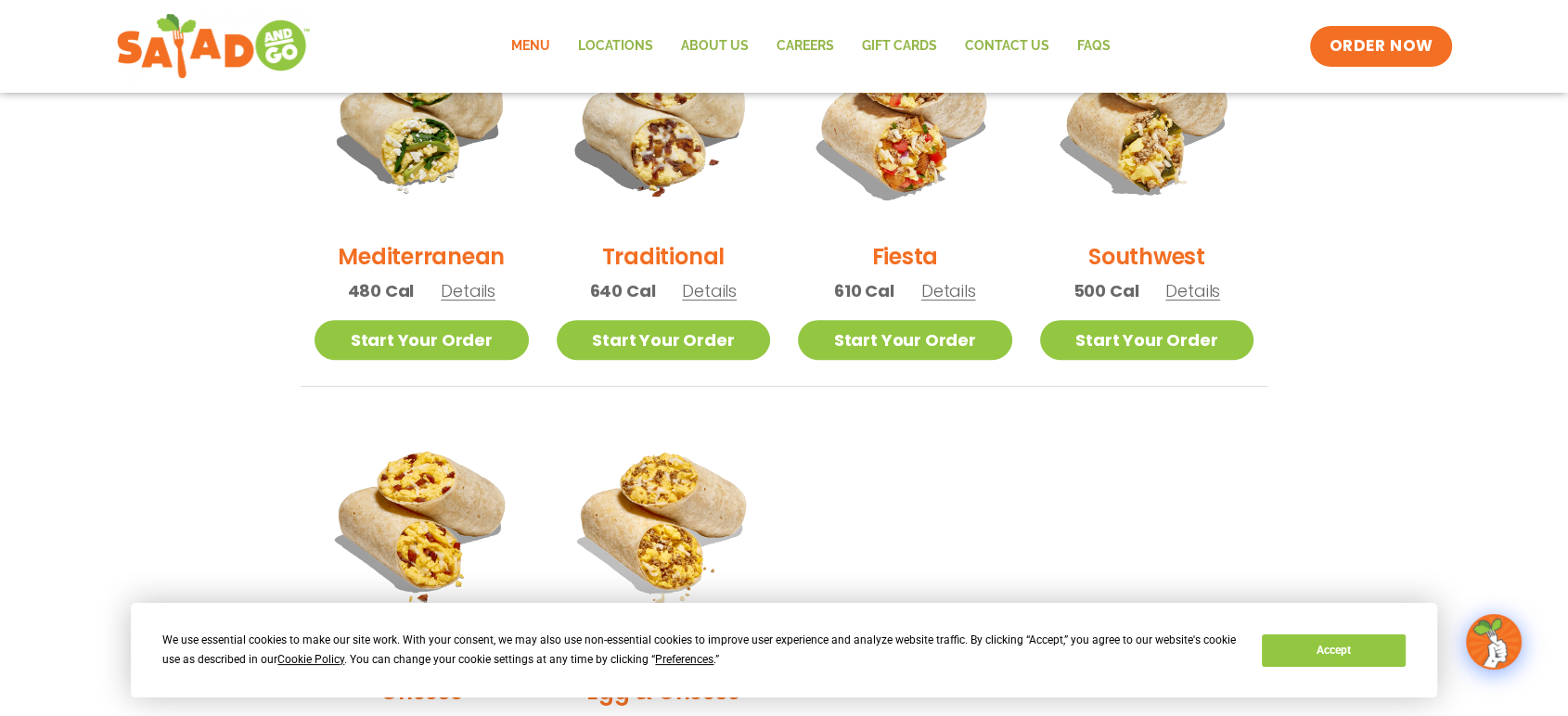 click on "Traditional   640 Cal   Details" at bounding box center (663, 166) 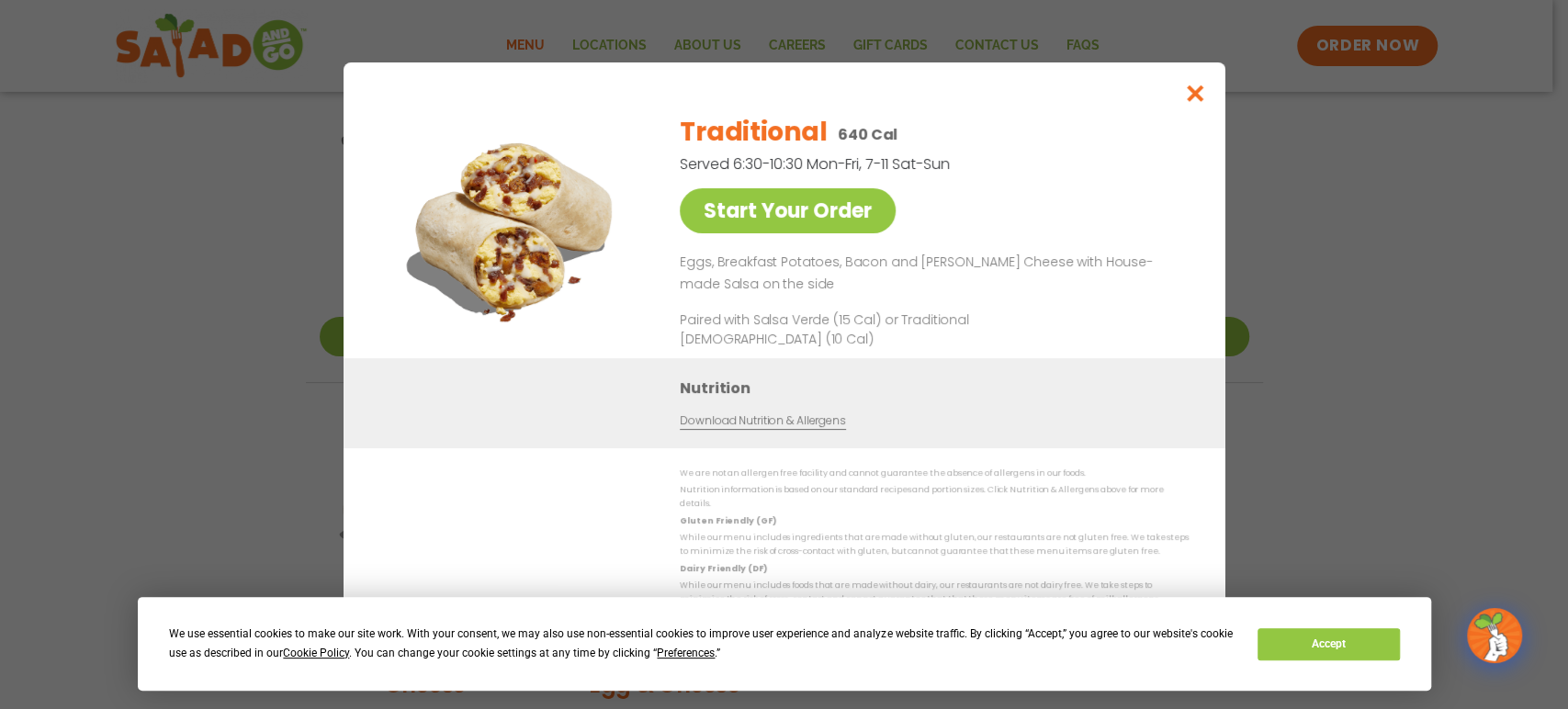 click on "Eggs, Breakfast Potatoes, Bacon and [PERSON_NAME] Cheese with House-made Salsa on the side" at bounding box center (931, 274) 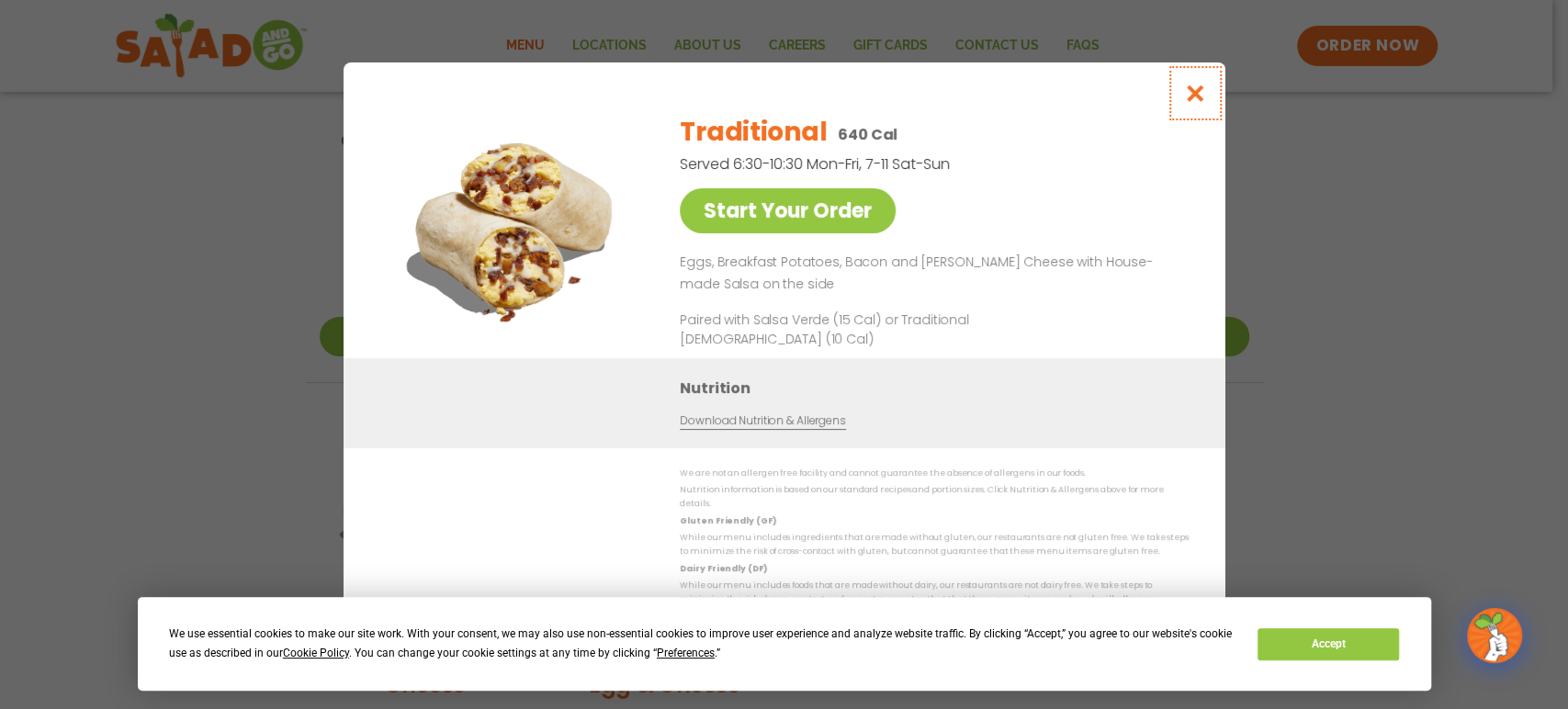 click at bounding box center [1194, 93] 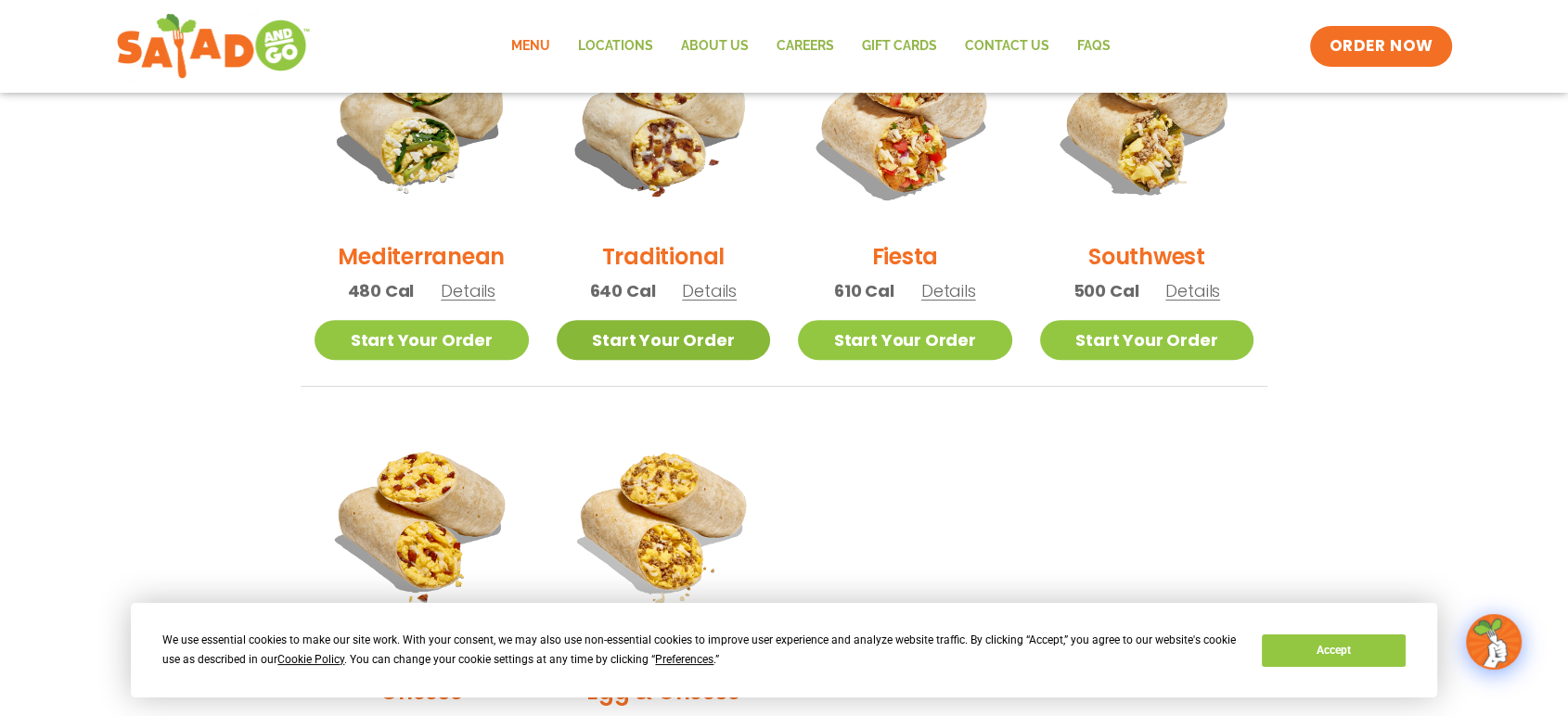 click on "Start Your Order" at bounding box center [663, 339] 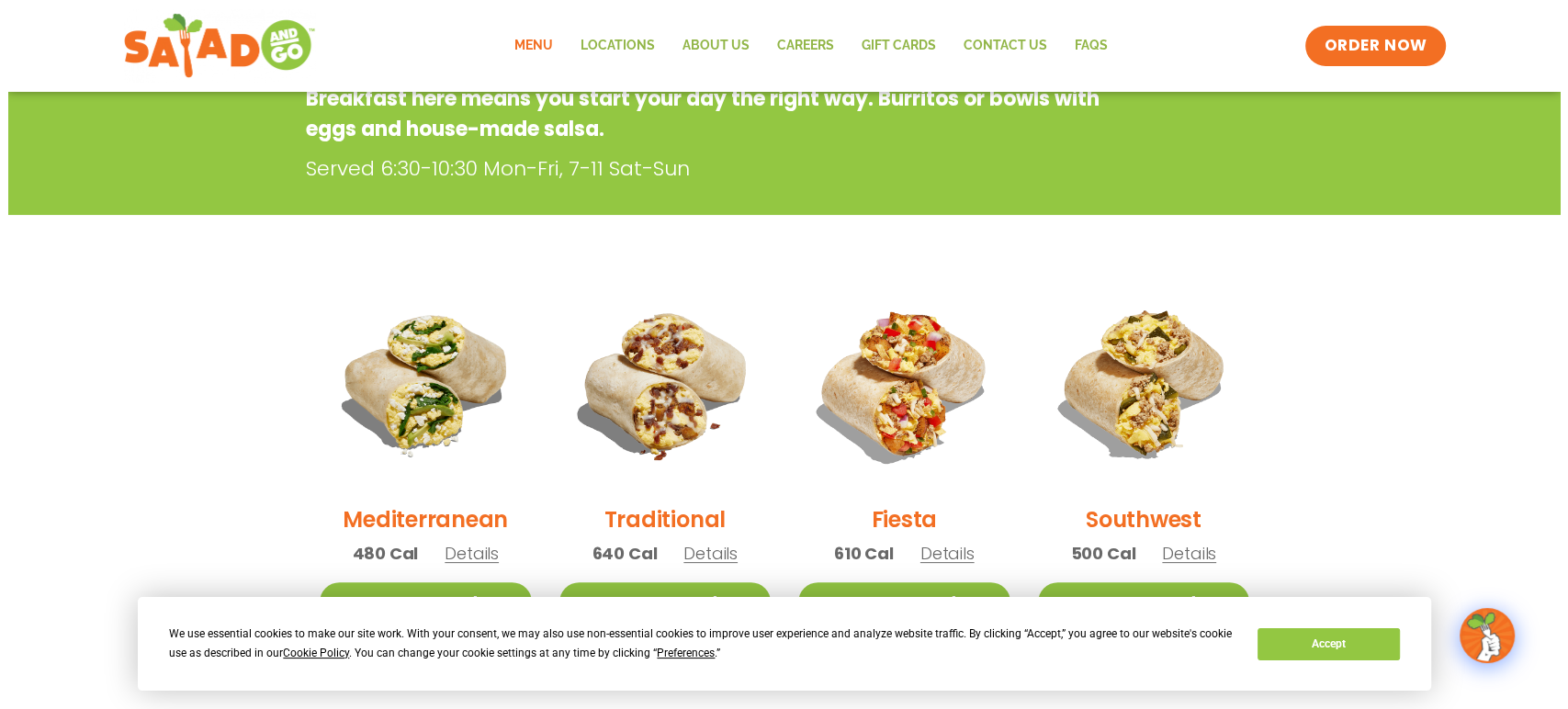 scroll, scrollTop: 306, scrollLeft: 0, axis: vertical 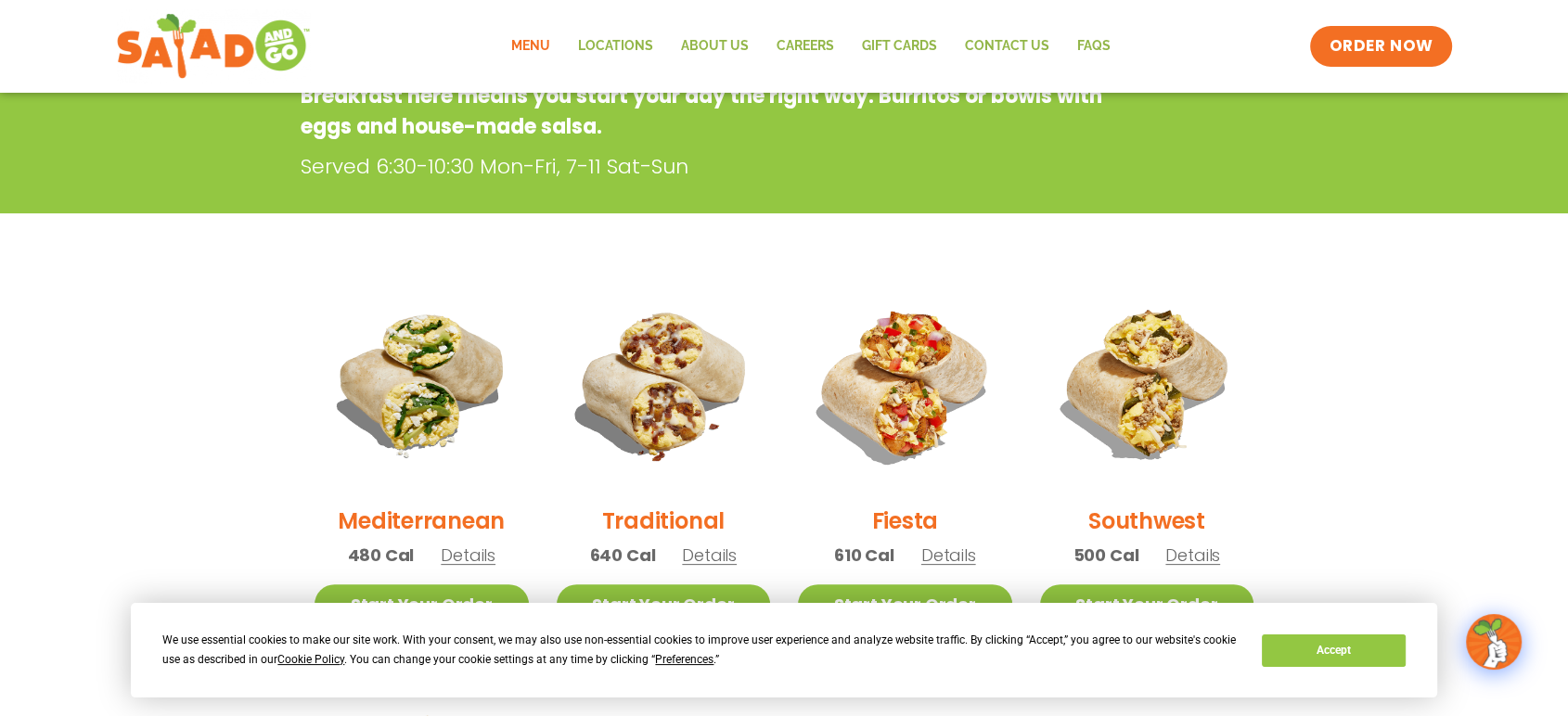 click on "Mediterranean   480 Cal   Details" at bounding box center [421, 430] 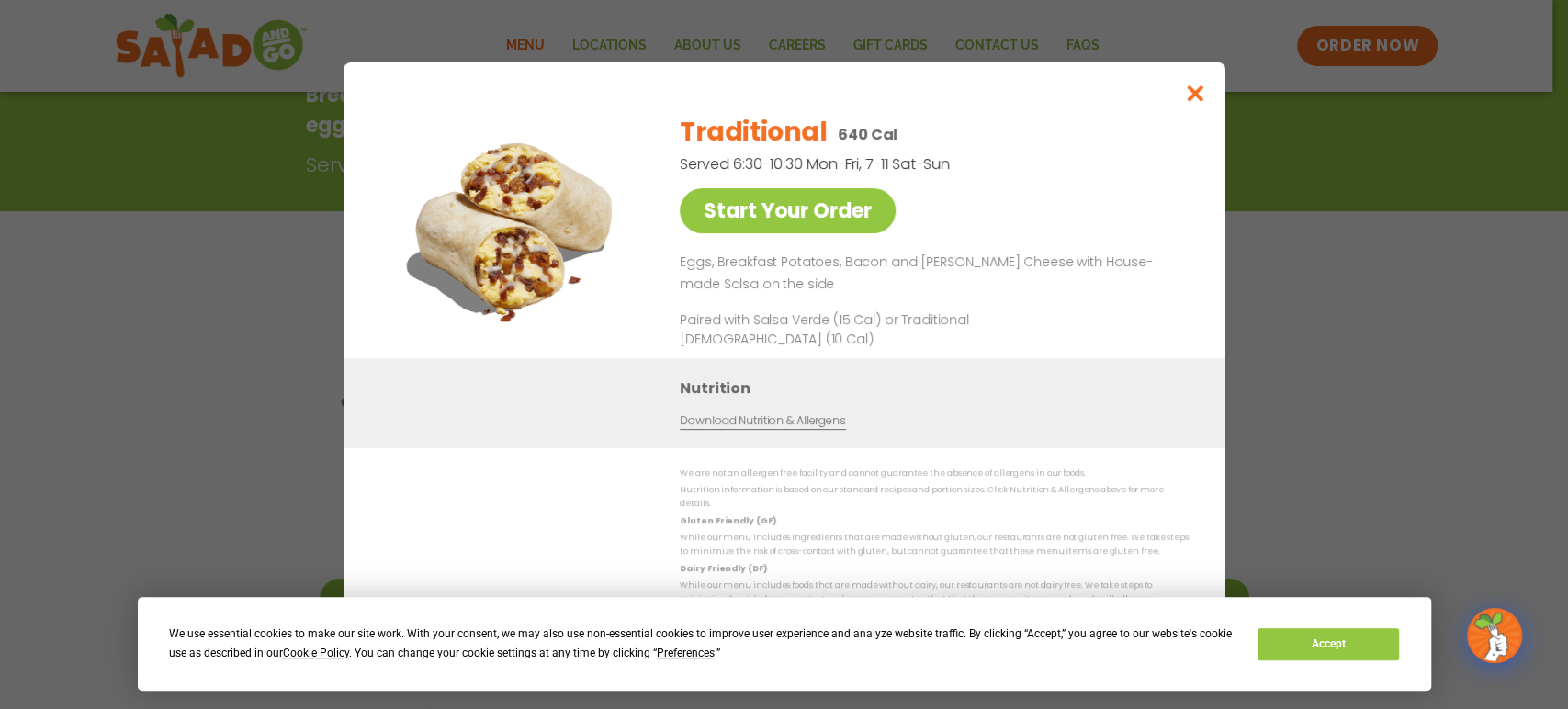 click on "Traditional  640 Cal  Served 6:30-10:30 Mon-Fri, 7-11 Sat-Sun   Start Your Order Eggs, Breakfast Potatoes, Bacon and Pepper Jack Cheese with House-made Salsa on the side Paired with Salsa Verde (15 Cal) or Traditional Salsa (10 Cal)" at bounding box center (931, 229) 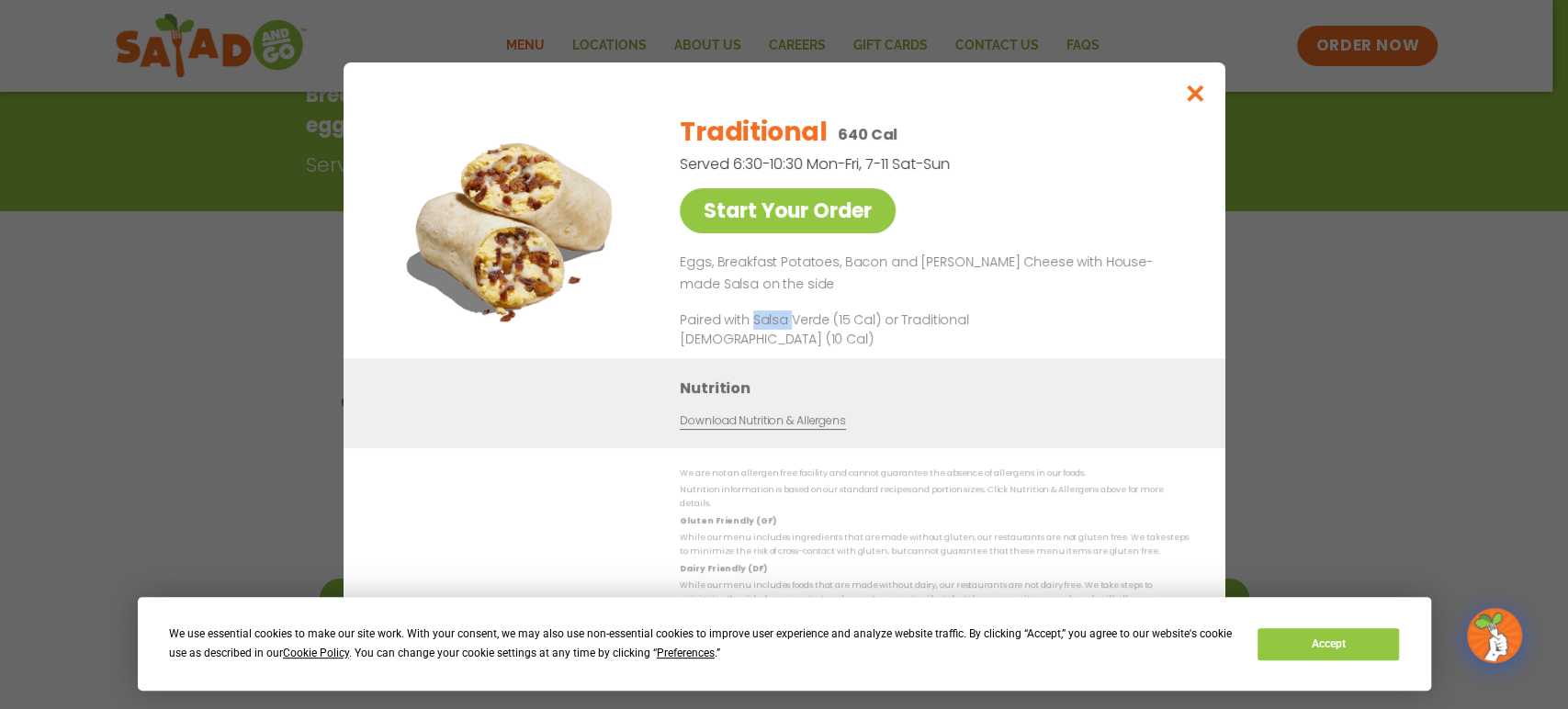 click on "Traditional  640 Cal  Served 6:30-10:30 Mon-Fri, 7-11 Sat-Sun   Start Your Order Eggs, Breakfast Potatoes, Bacon and Pepper Jack Cheese with House-made Salsa on the side Paired with Salsa Verde (15 Cal) or Traditional Salsa (10 Cal)" at bounding box center (931, 229) 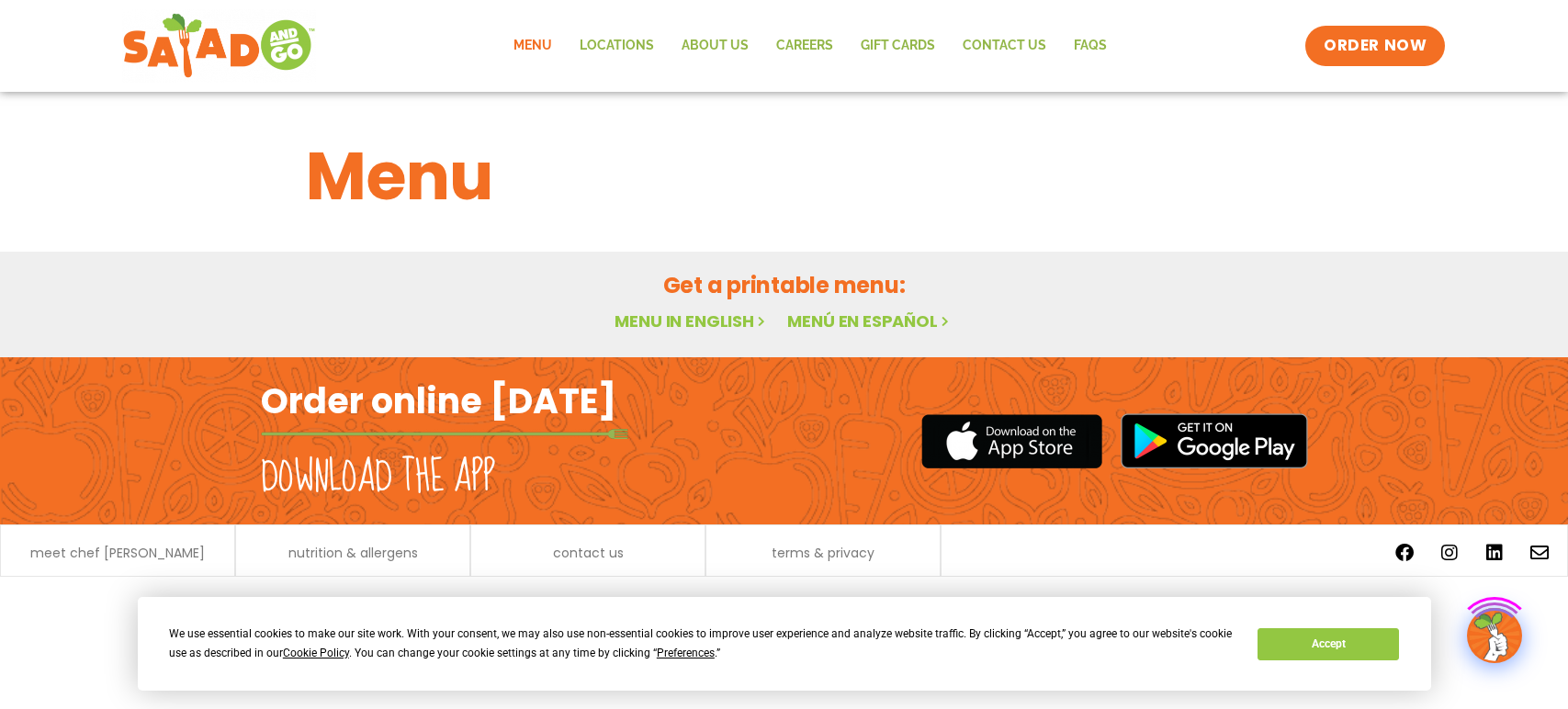 scroll, scrollTop: 0, scrollLeft: 0, axis: both 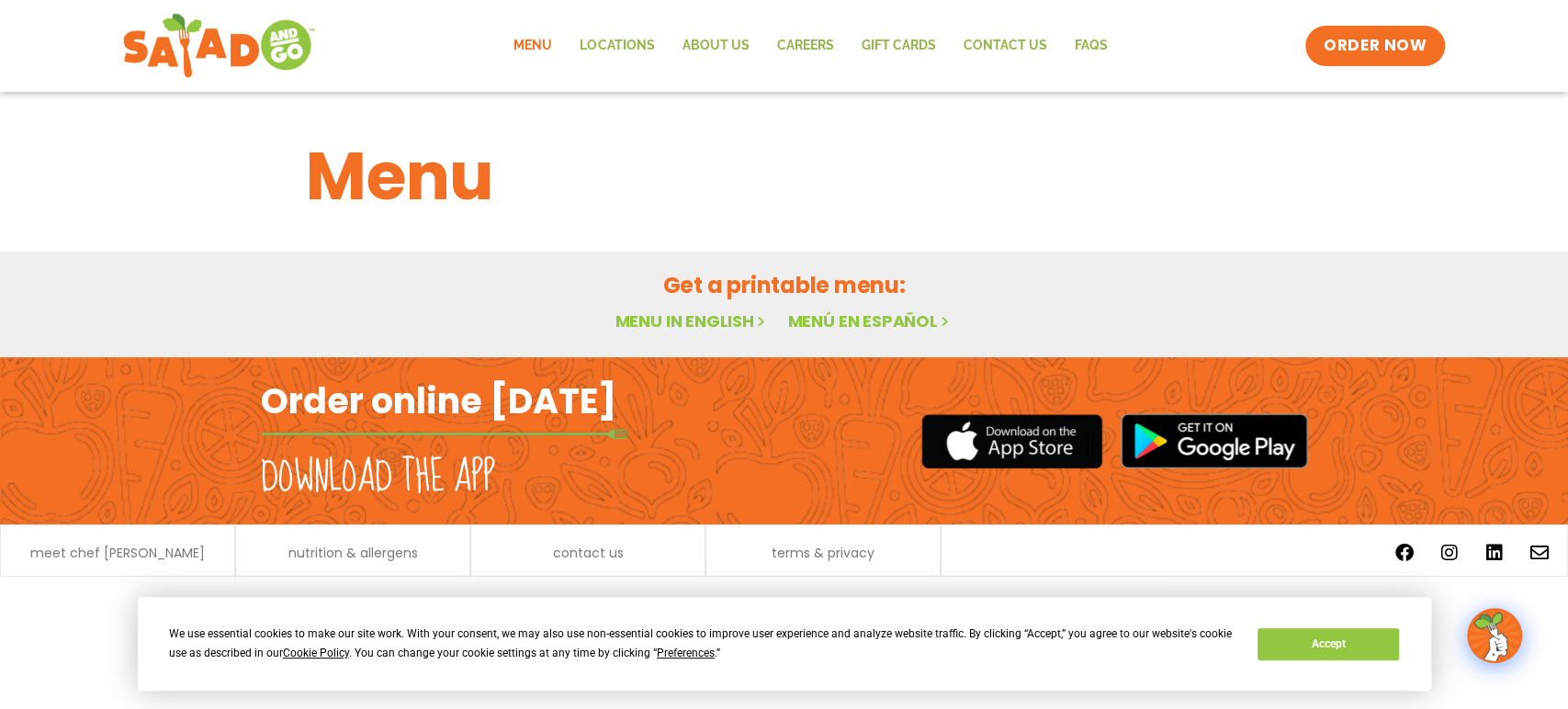click on "Get a printable menu:   Menu in English    Menú en español" at bounding box center [784, 304] 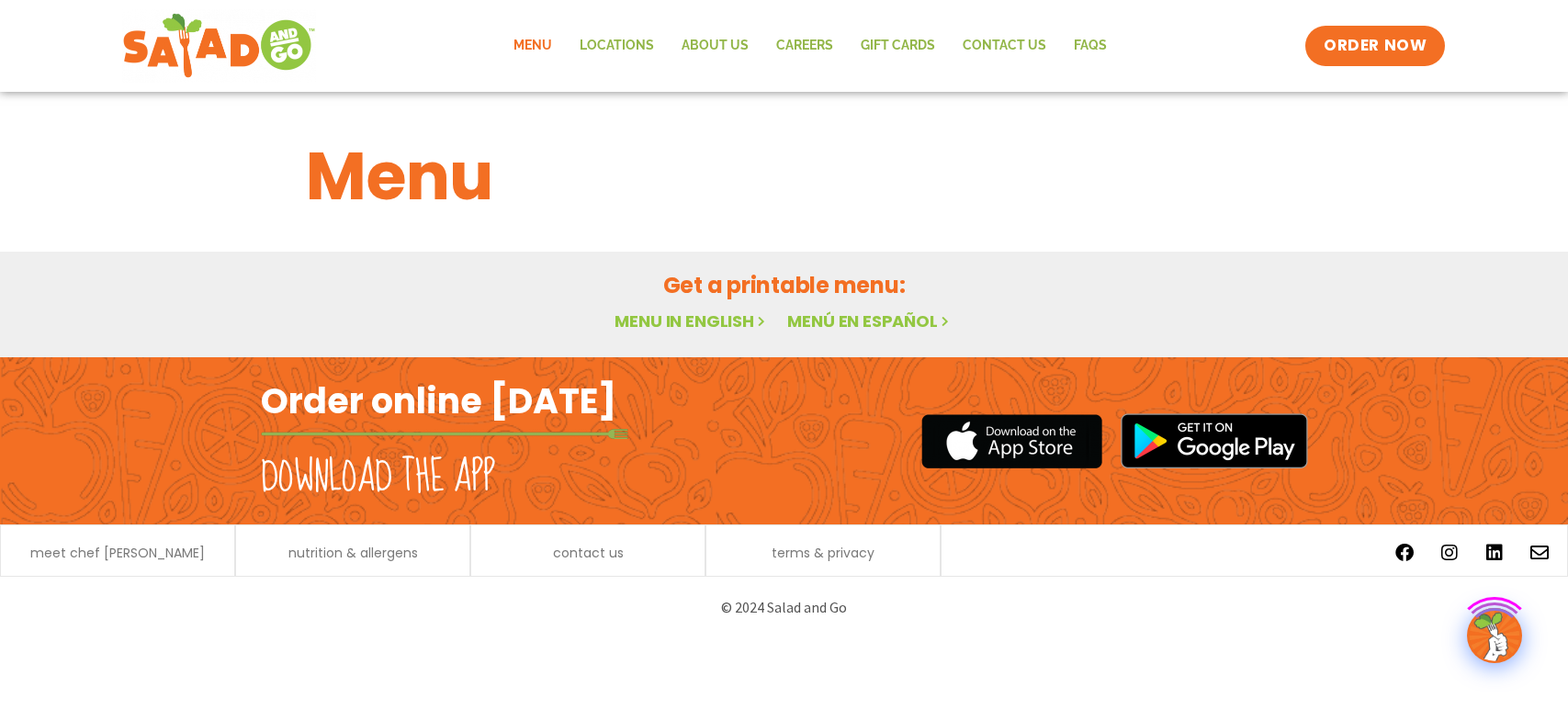 scroll, scrollTop: 0, scrollLeft: 0, axis: both 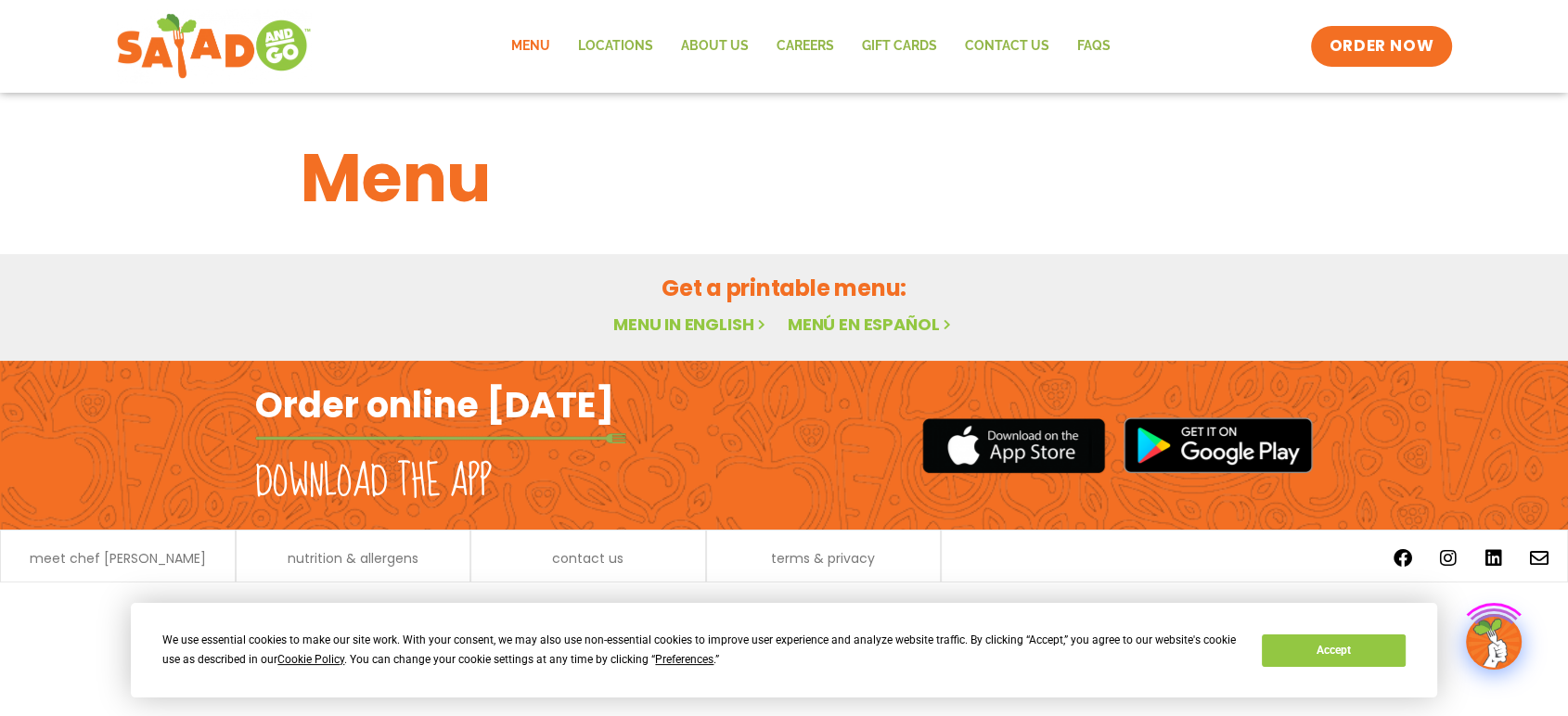 click on "Featured Menu   Featured Menu       Salads   Salads       Wraps   Wraps       Soup   Soup       Breakfast   Breakfast       Drinks   Drinks       Sides & Kids   Sides & Kids" at bounding box center (0, 0) 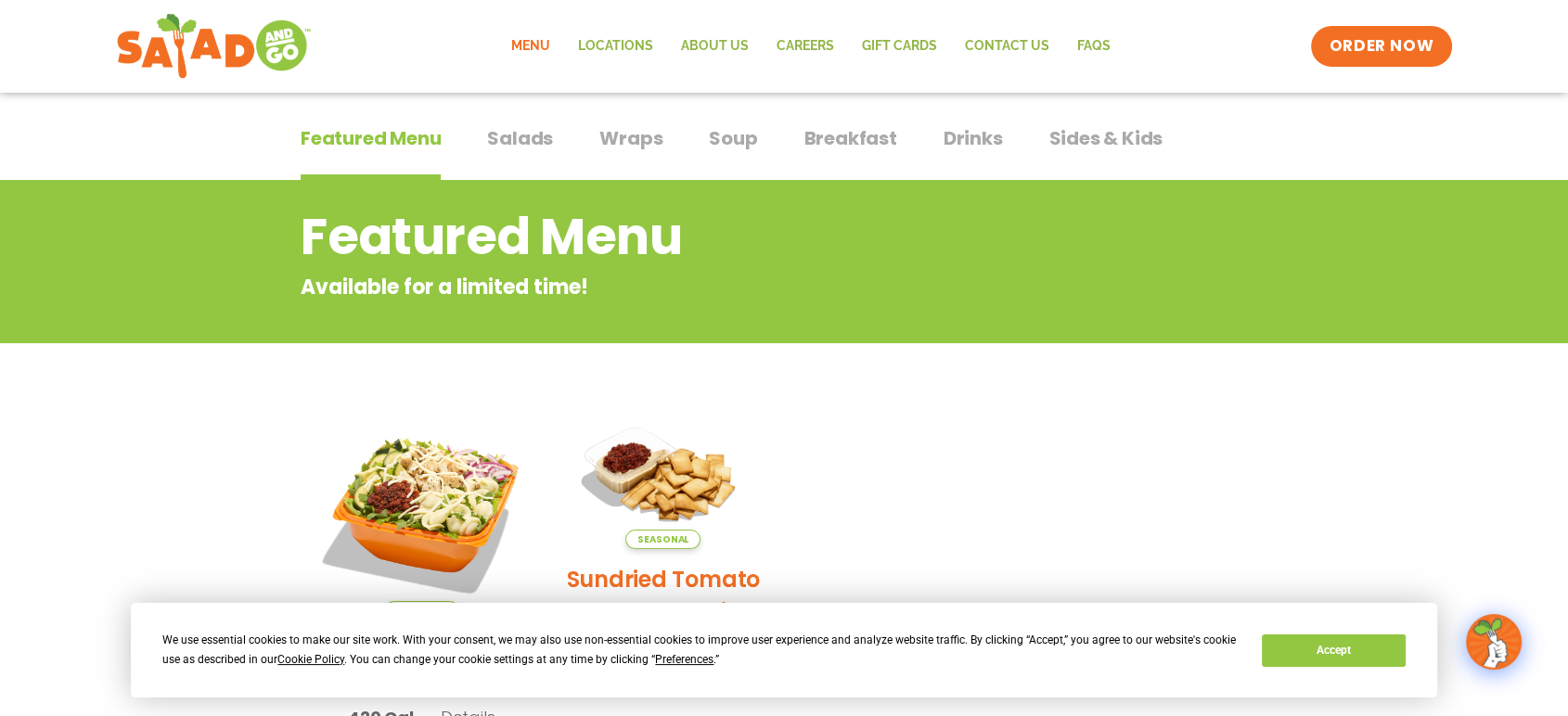 scroll, scrollTop: 103, scrollLeft: 0, axis: vertical 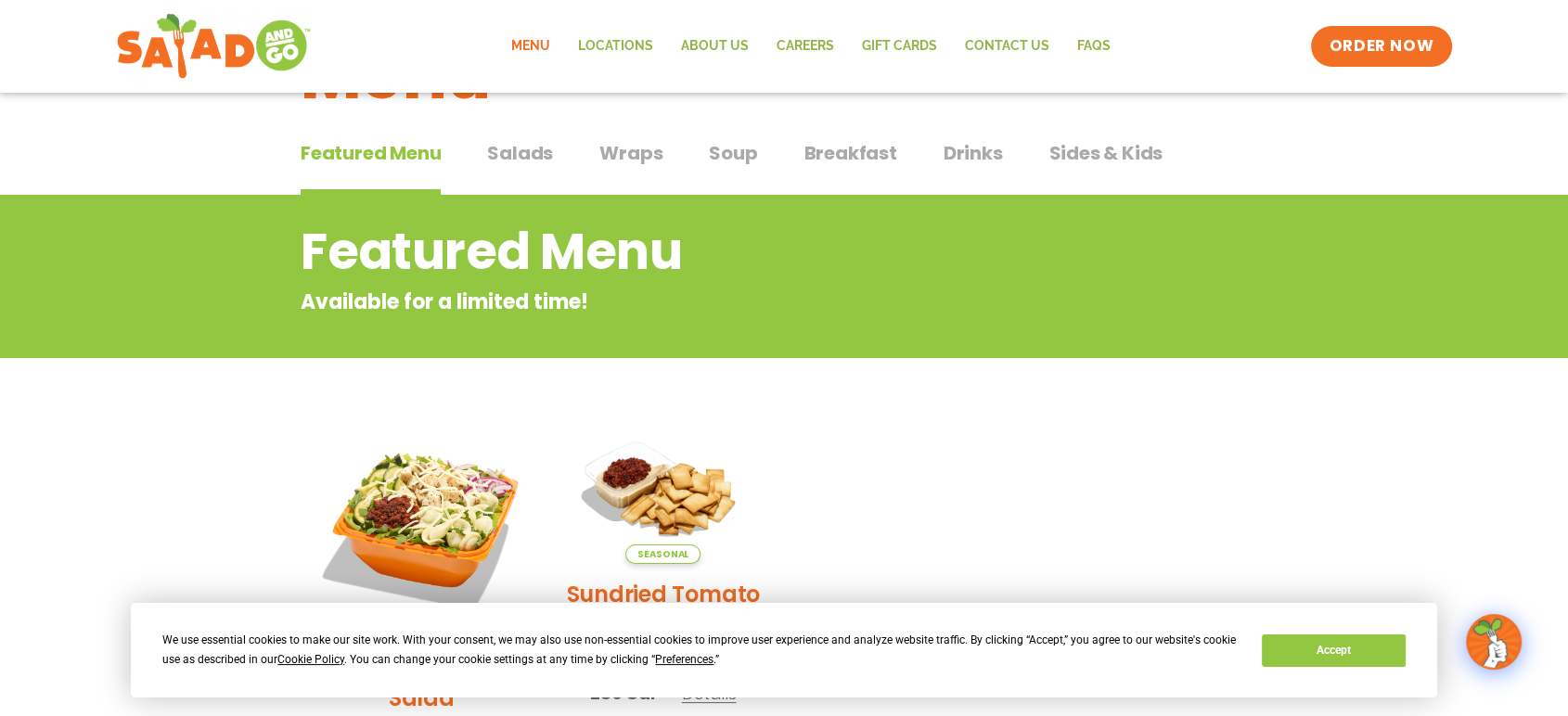 click on "Breakfast   Breakfast" at bounding box center (850, 167) 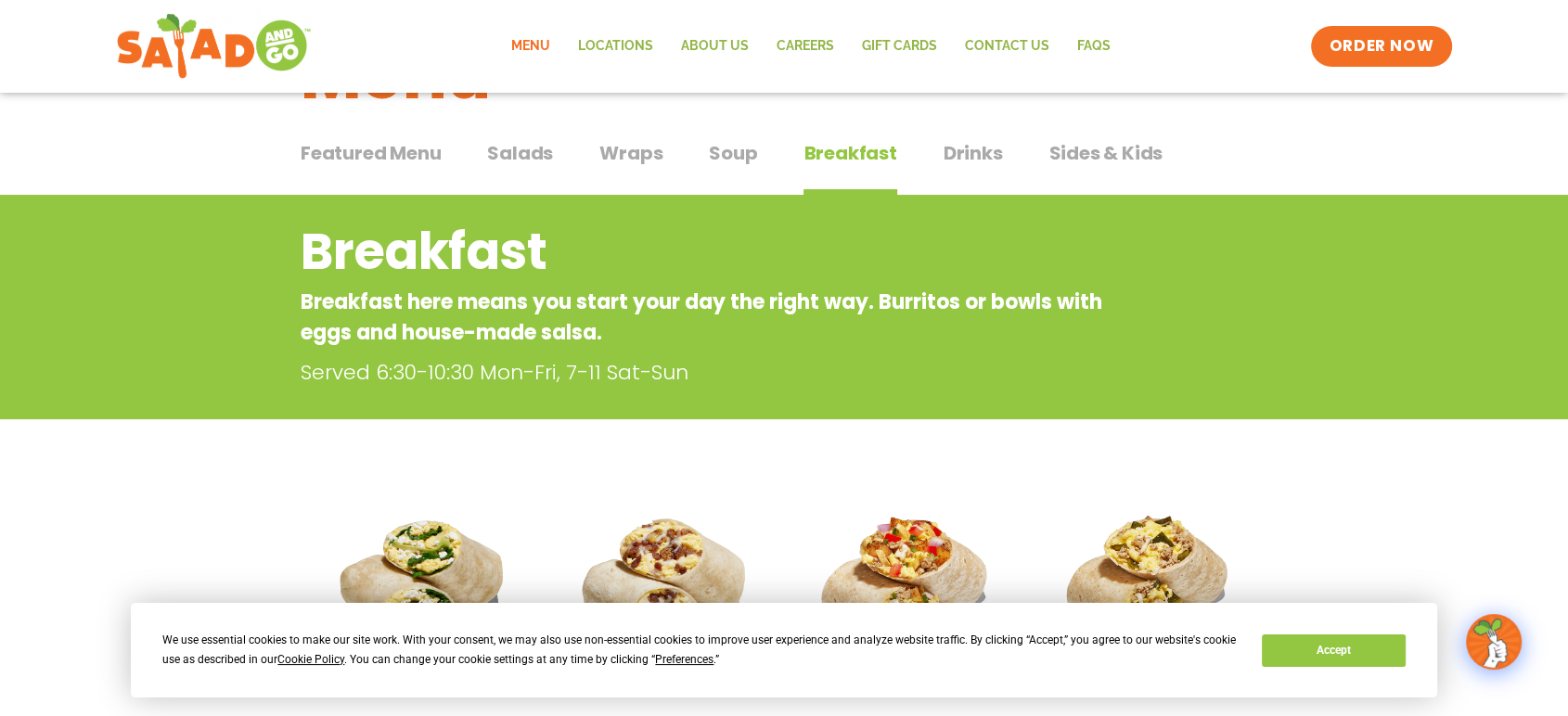 click on "Breakfast   Breakfast" at bounding box center [850, 167] 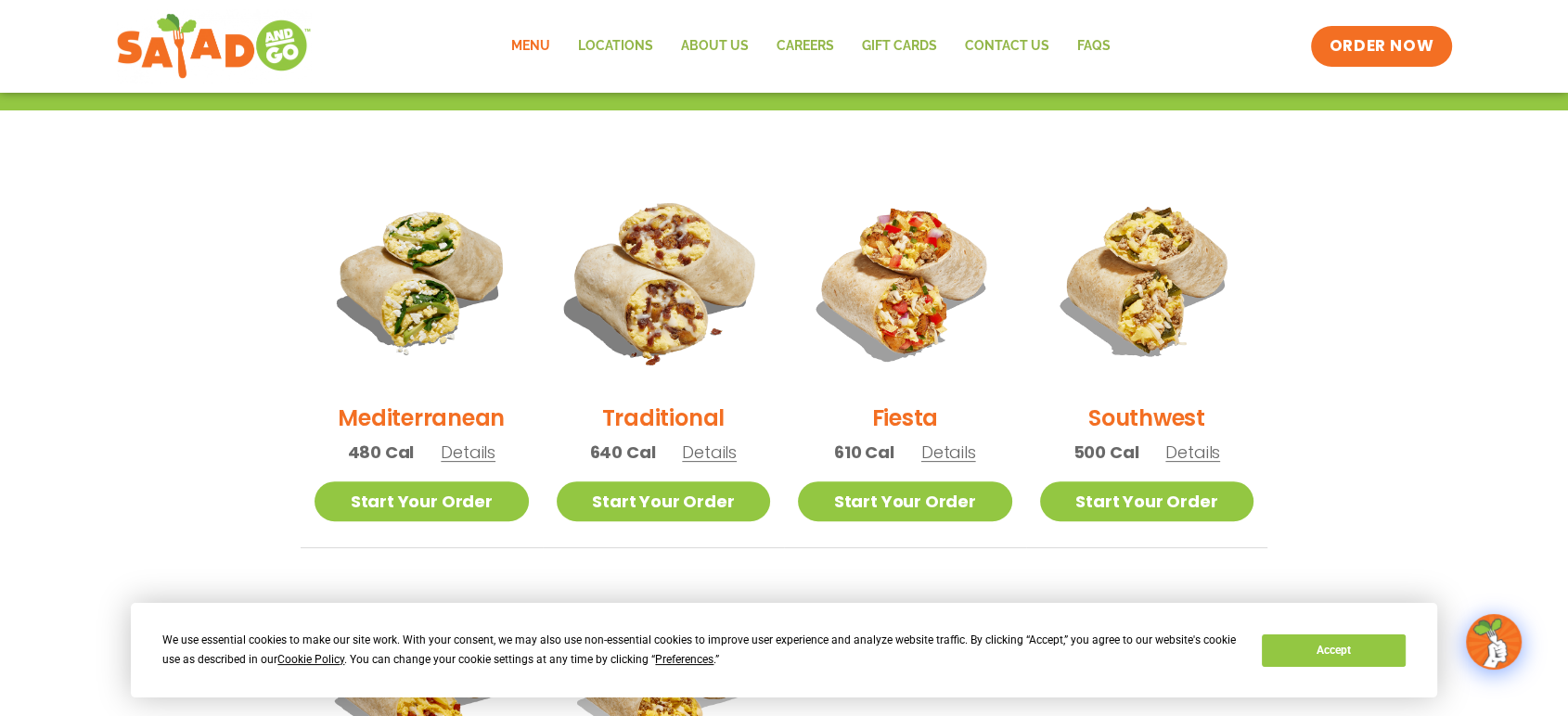 scroll, scrollTop: 515, scrollLeft: 0, axis: vertical 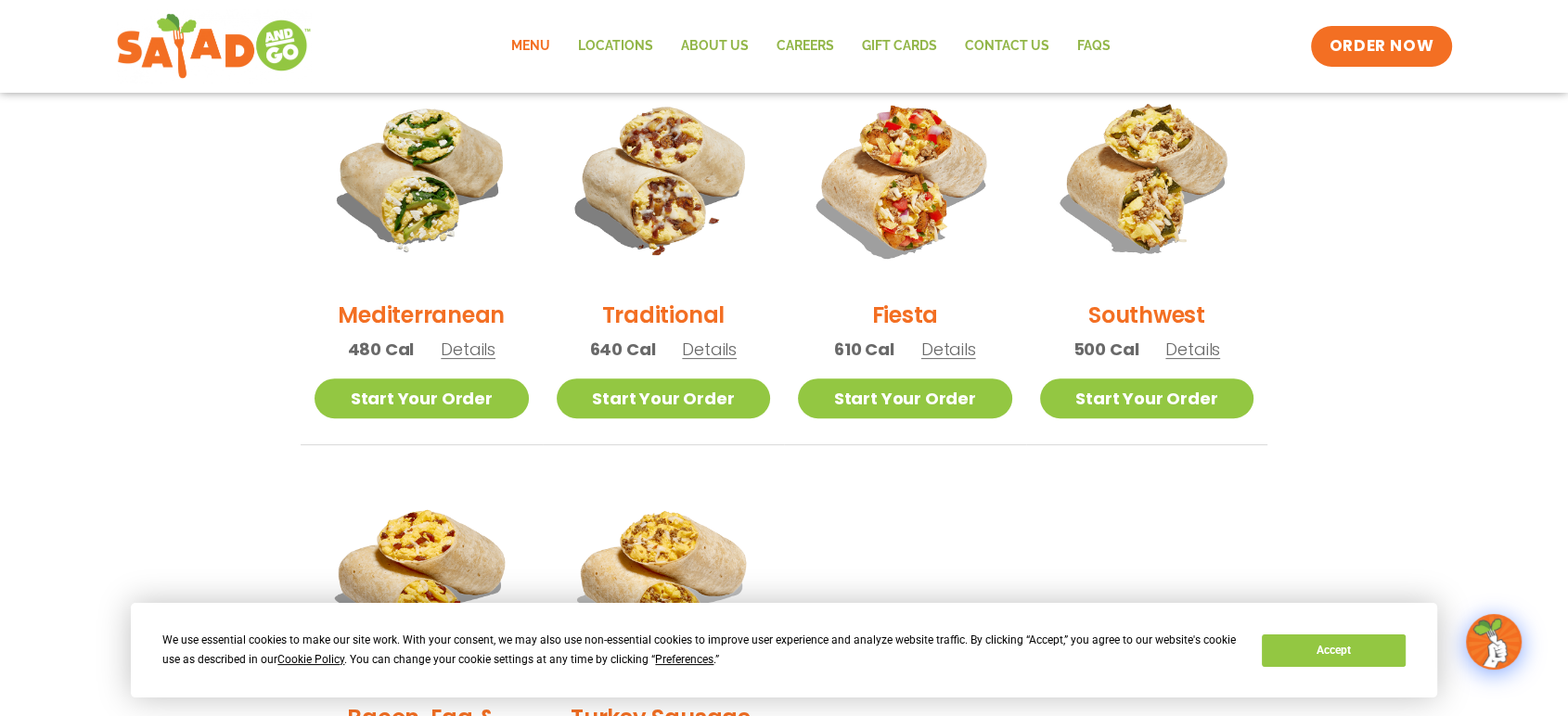 click on "Details" at bounding box center [709, 349] 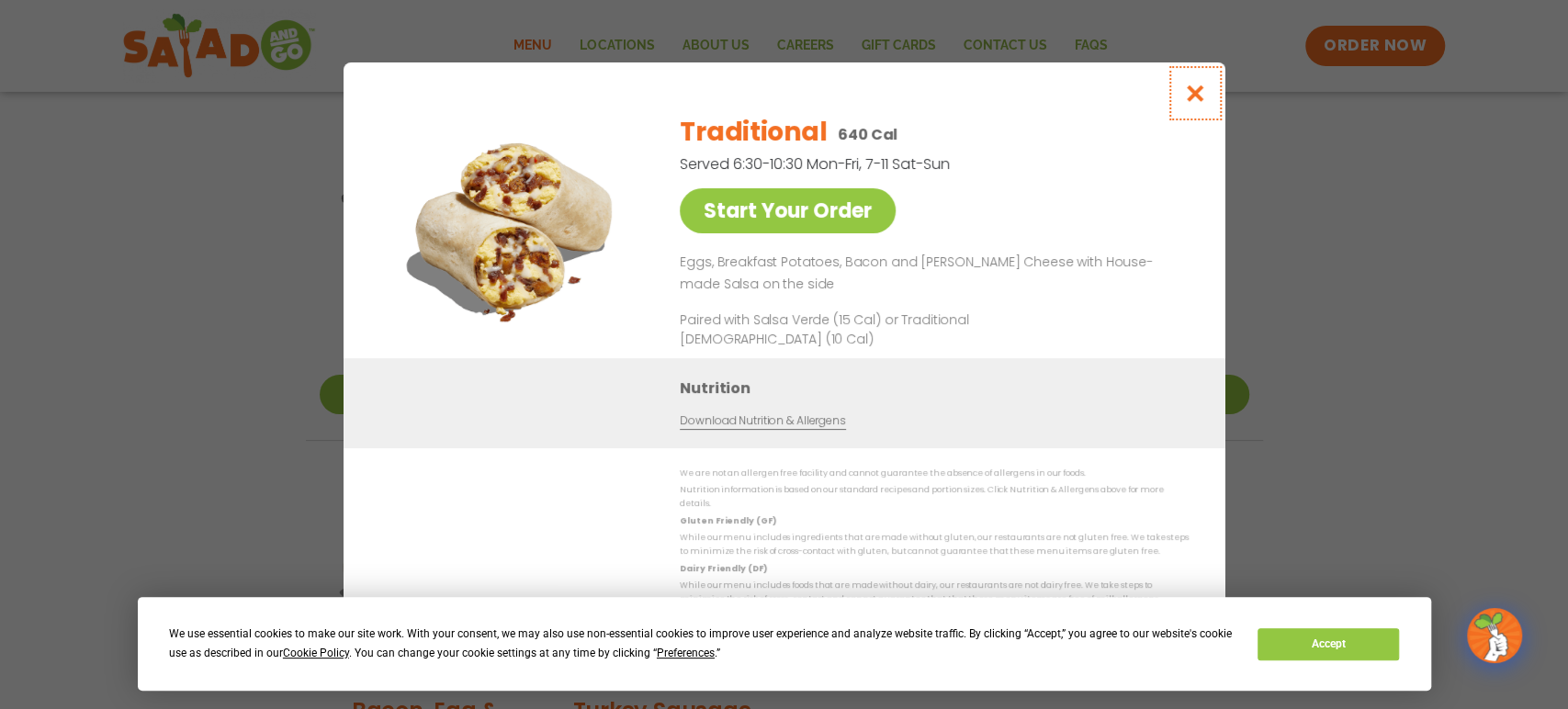 click at bounding box center [1194, 93] 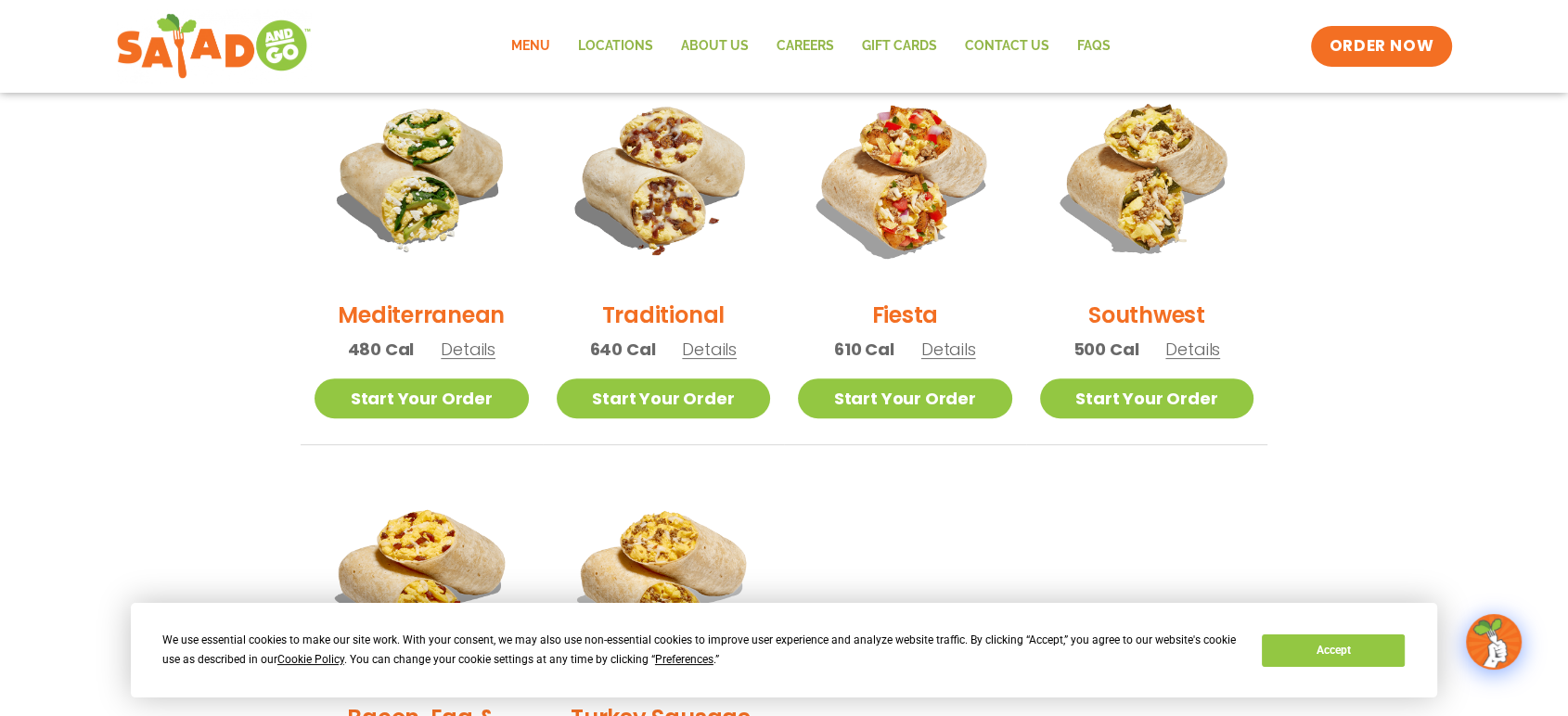 click on "Details" at bounding box center [1192, 349] 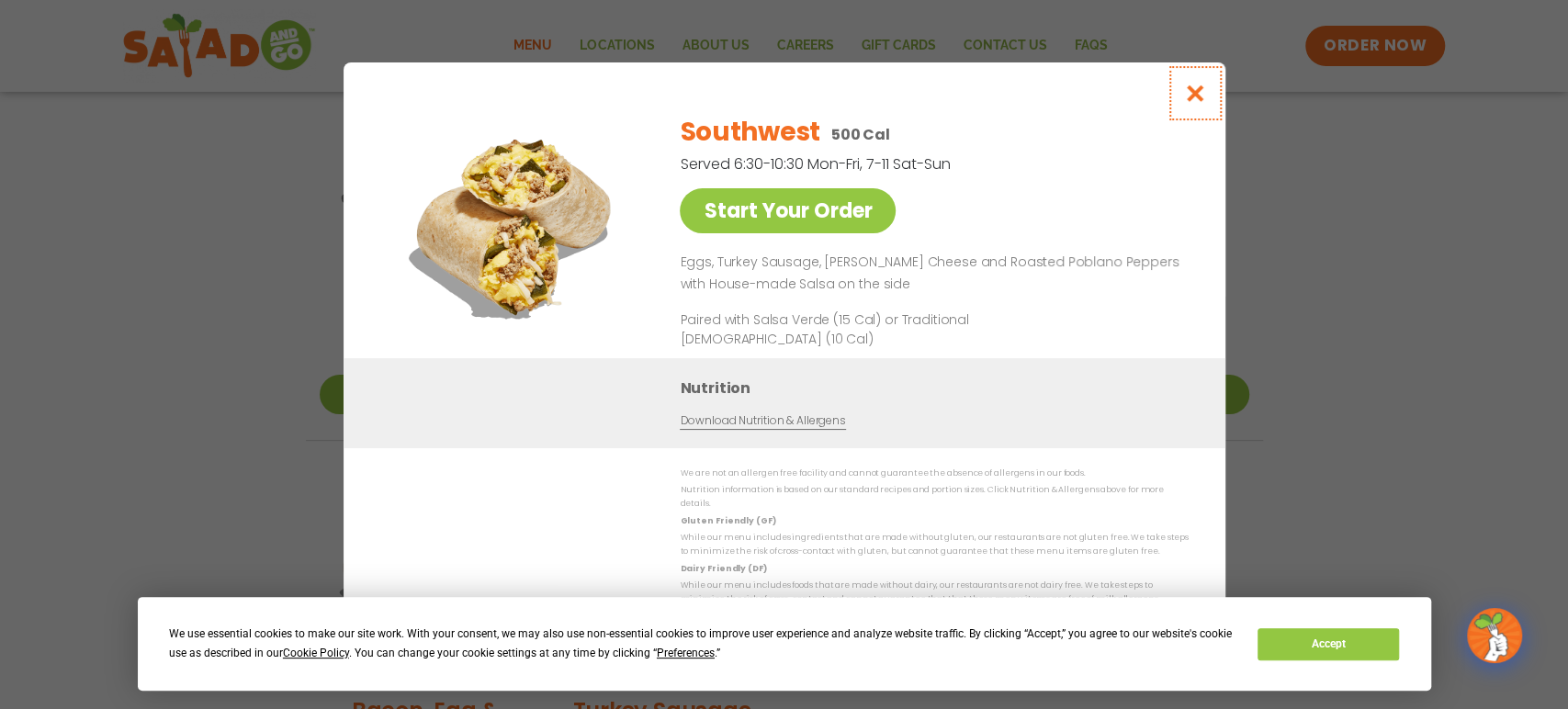 click at bounding box center (1194, 93) 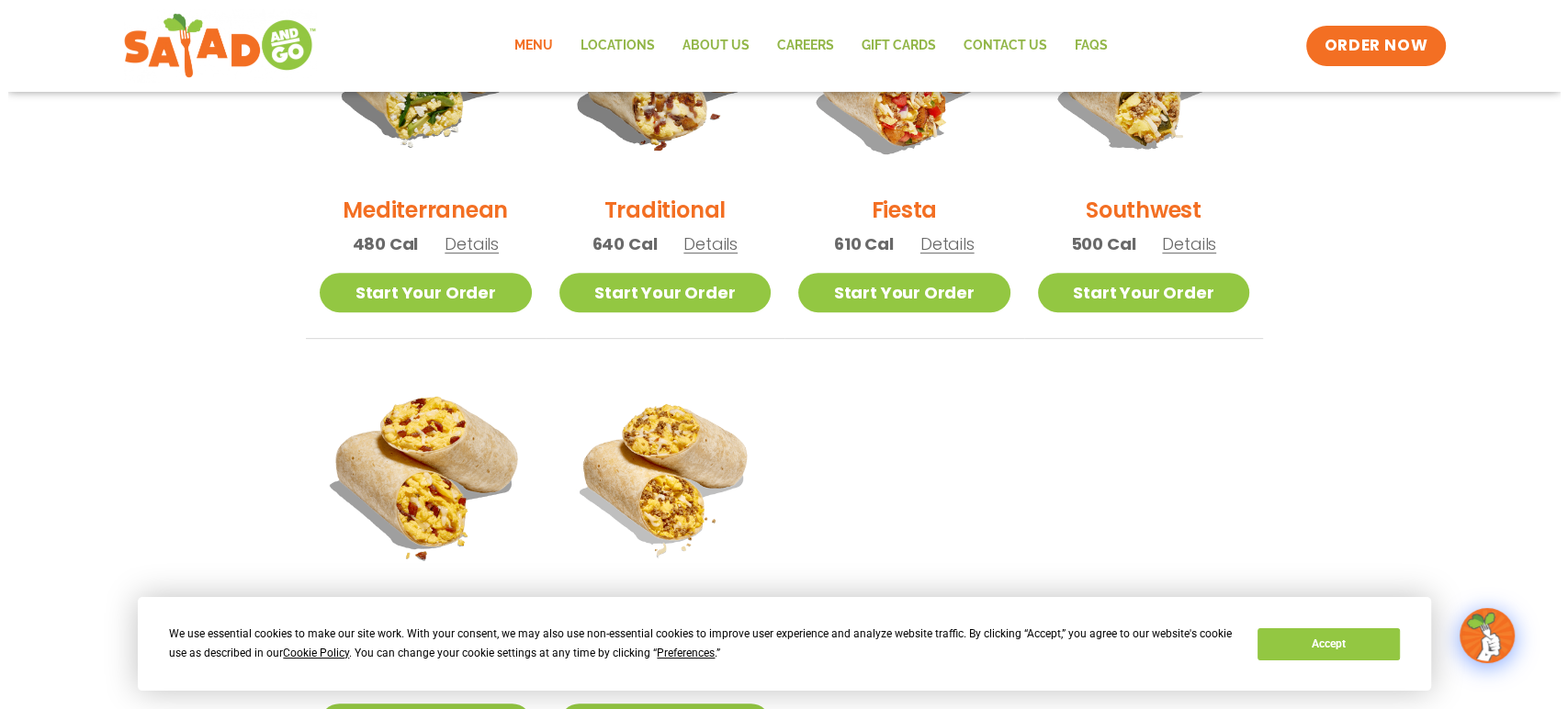 scroll, scrollTop: 918, scrollLeft: 0, axis: vertical 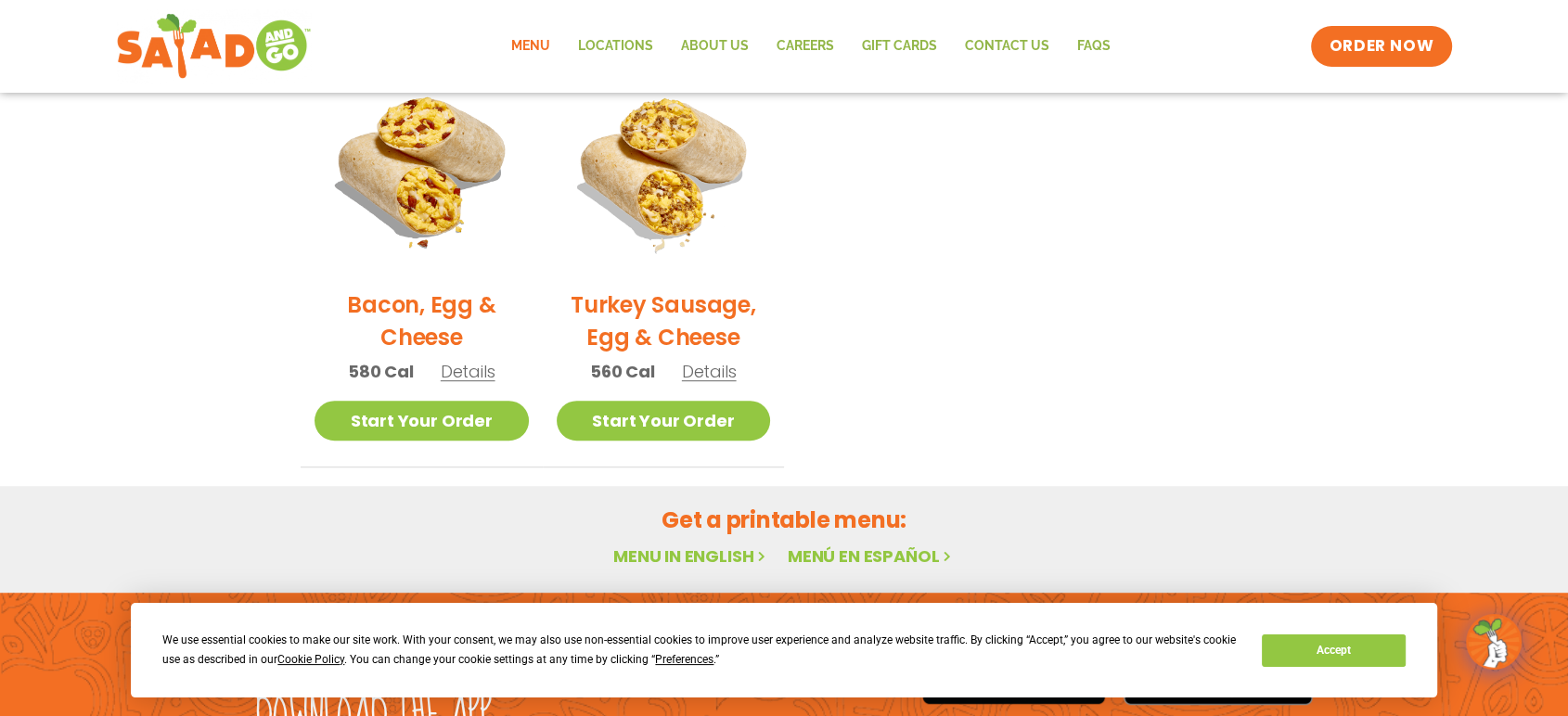 click on "Bacon, Egg & Cheese   580 Cal   Details" at bounding box center [421, 230] 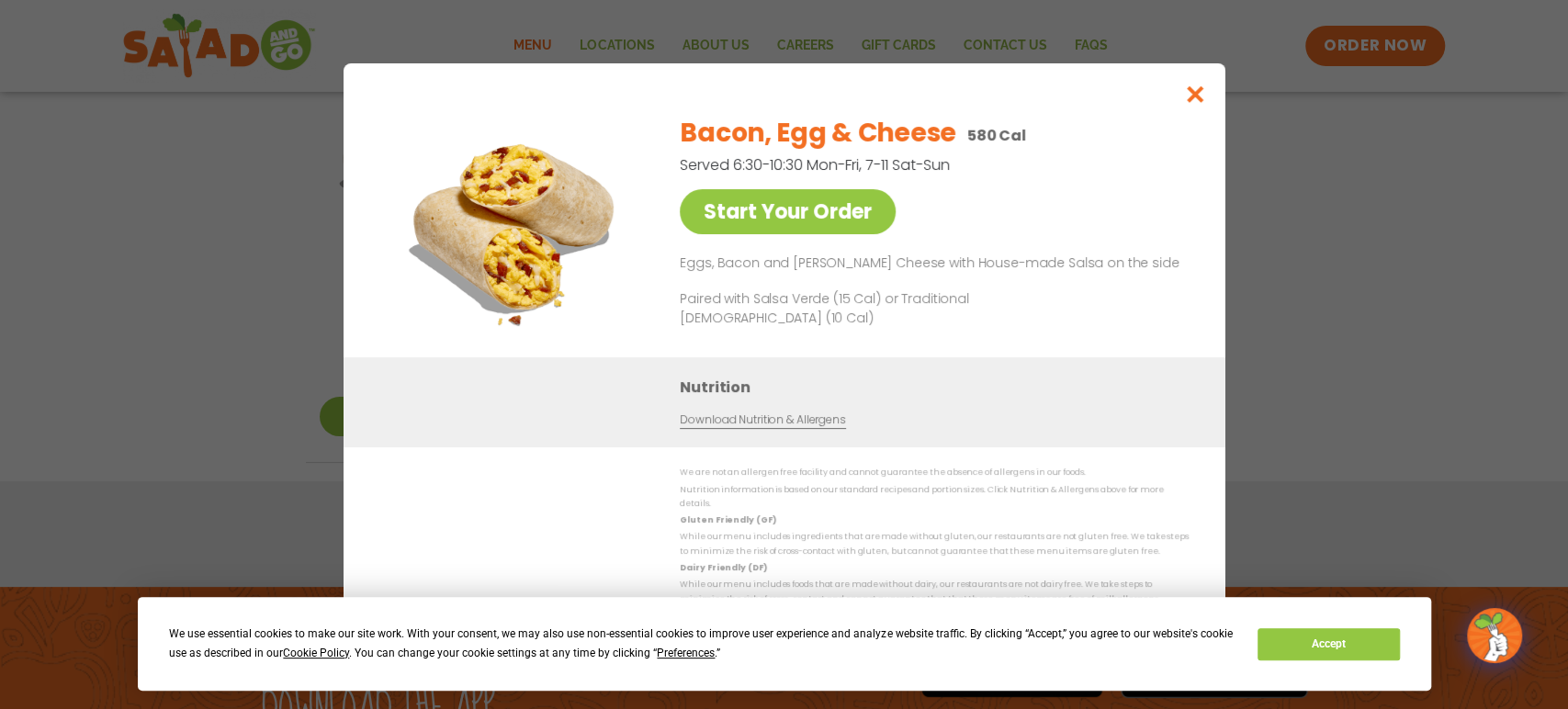 click at bounding box center (513, 229) 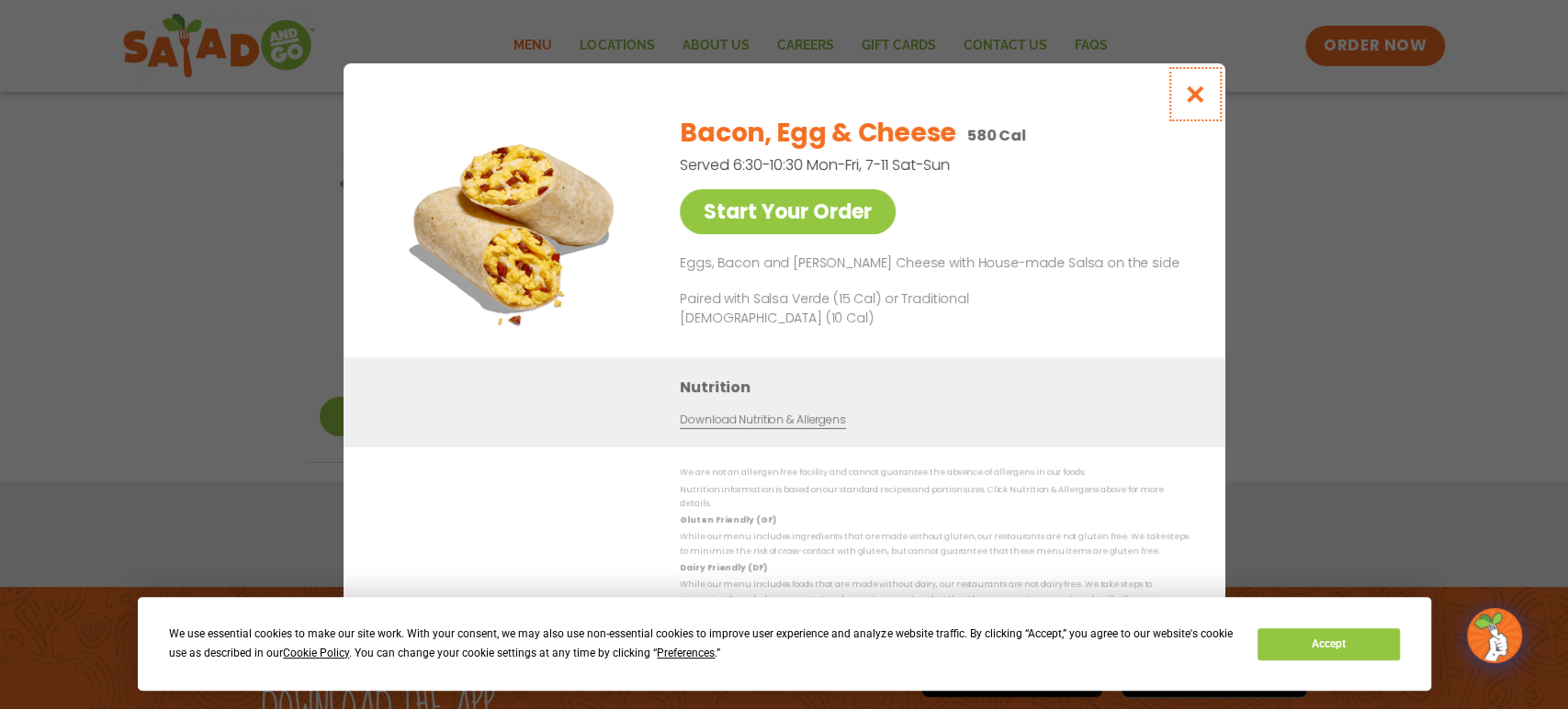 click at bounding box center (1194, 94) 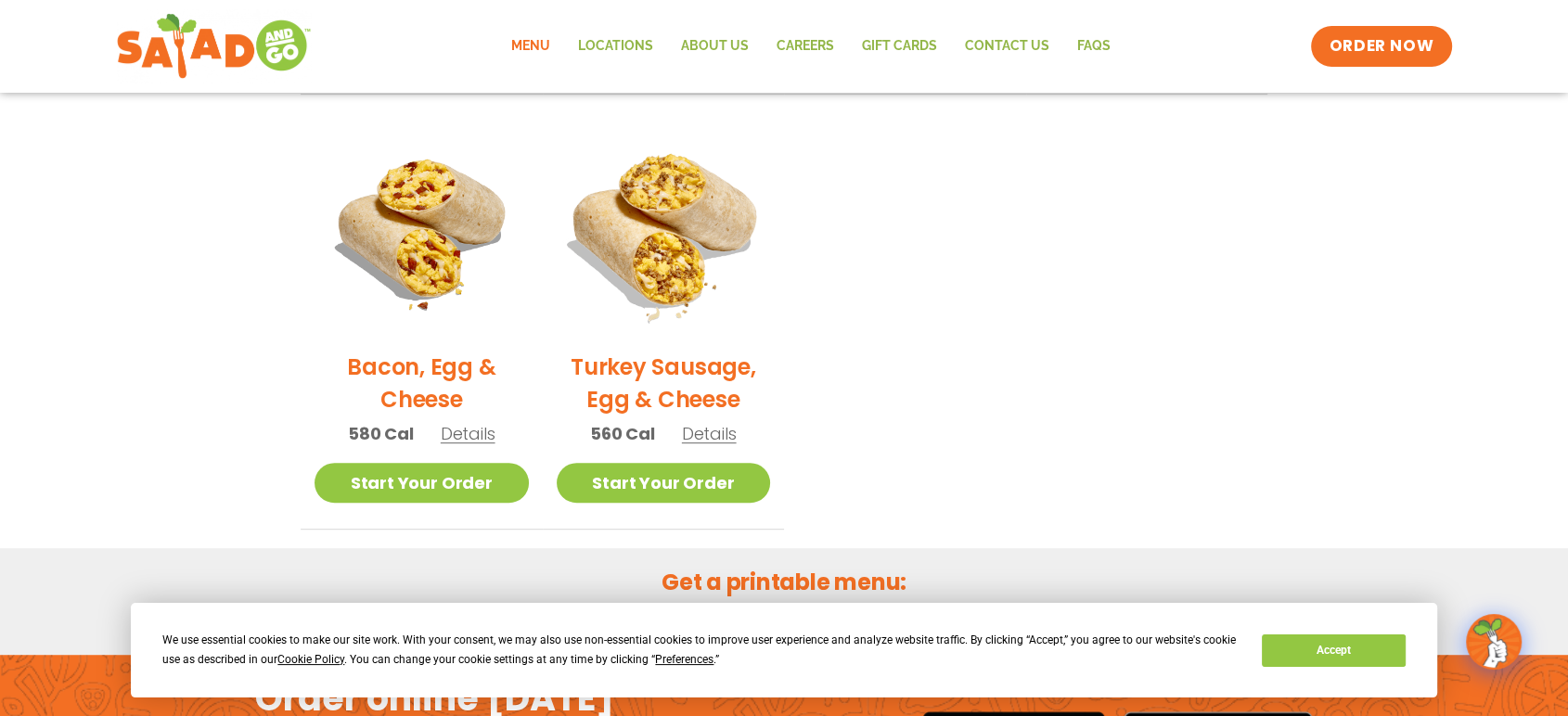 scroll, scrollTop: 710, scrollLeft: 0, axis: vertical 